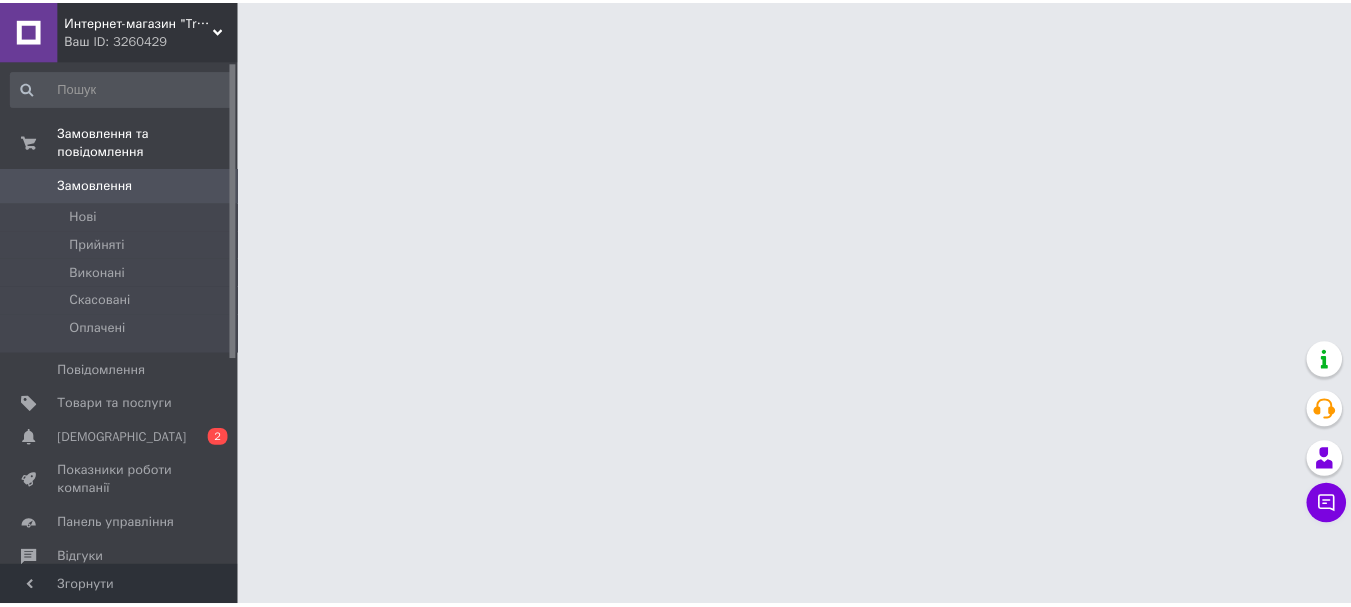 scroll, scrollTop: 0, scrollLeft: 0, axis: both 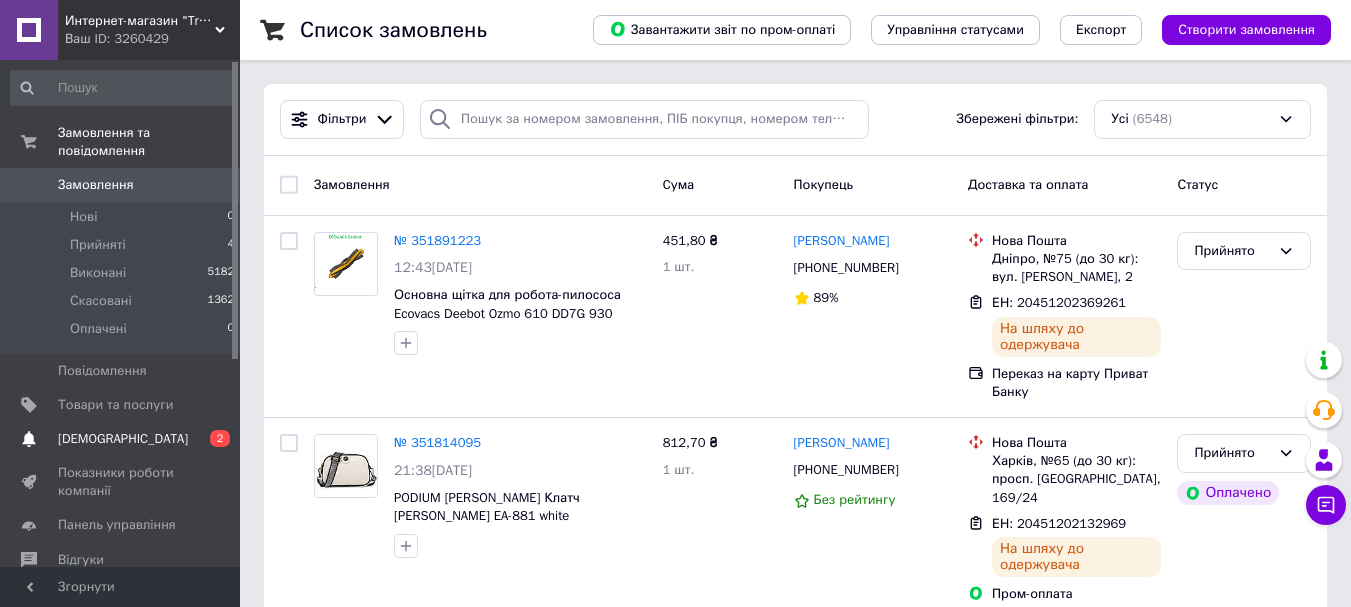 click on "[DEMOGRAPHIC_DATA] 0 2" at bounding box center [123, 439] 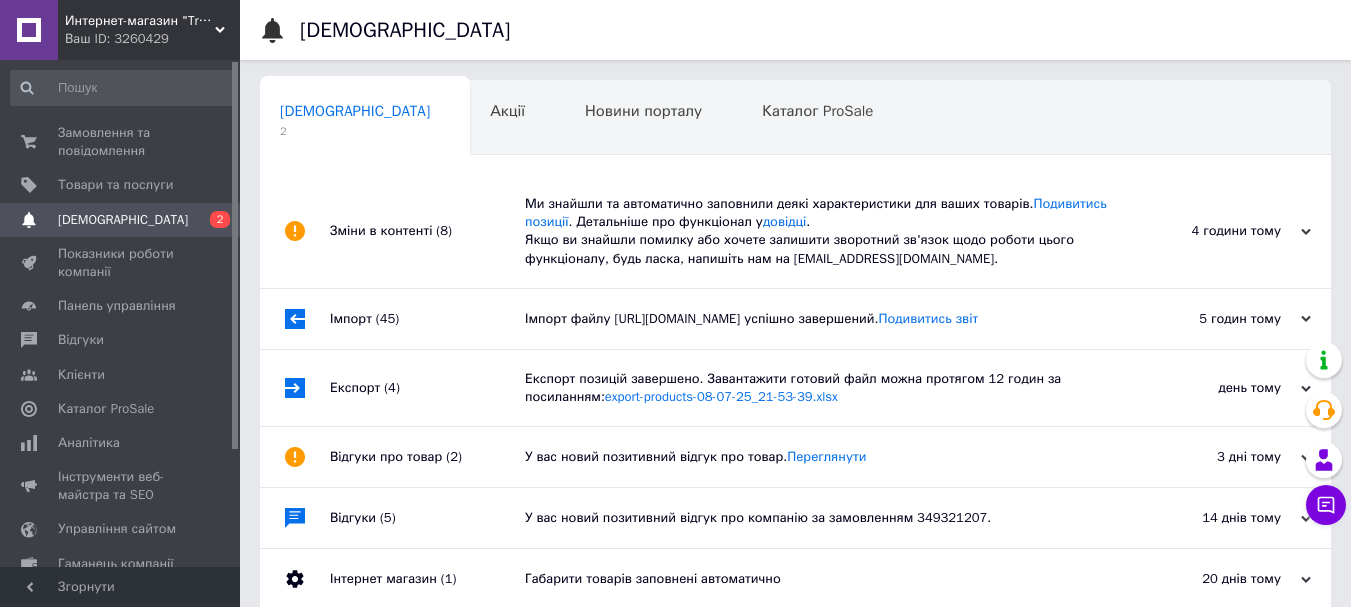 click on "Ми знайшли та автоматично заповнили деякі характеристики для ваших товарів.  Подивитись позиції . Детальніше про функціонал у  довідці . Якщо ви знайшли помилку або хочете залишити зворотний зв'язок щодо роботи цього функціоналу, будь ласка, напишіть нам на [EMAIL_ADDRESS][DOMAIN_NAME]." at bounding box center (818, 231) 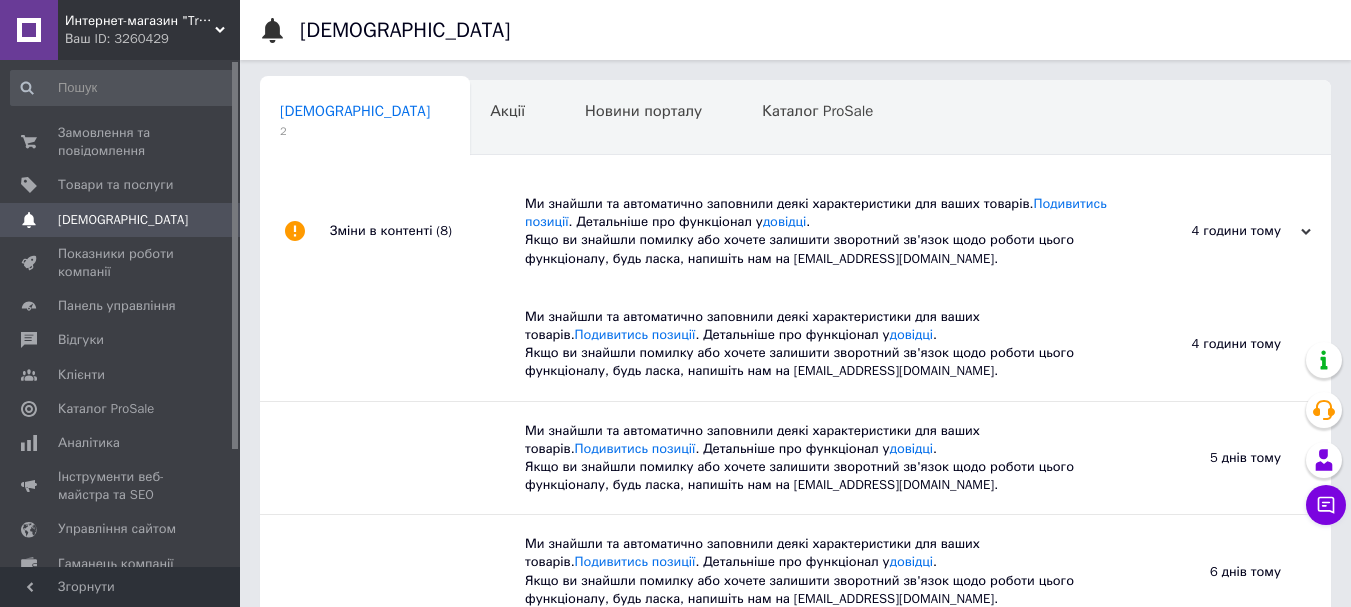 click on "Ми знайшли та автоматично заповнили деякі характеристики для ваших товарів.  Подивитись позиції . Детальніше про функціонал у  довідці . Якщо ви знайшли помилку або хочете залишити зворотний зв'язок щодо роботи цього функціоналу, будь ласка, напишіть нам на [EMAIL_ADDRESS][DOMAIN_NAME]." at bounding box center [803, 344] 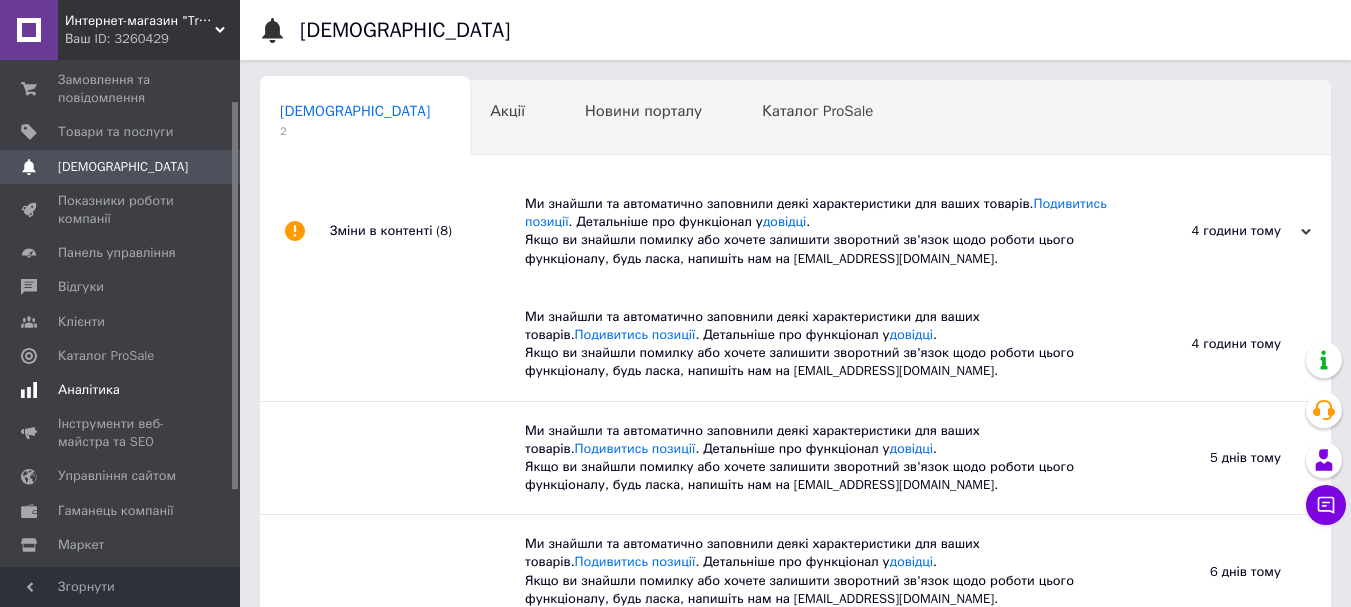 scroll, scrollTop: 153, scrollLeft: 0, axis: vertical 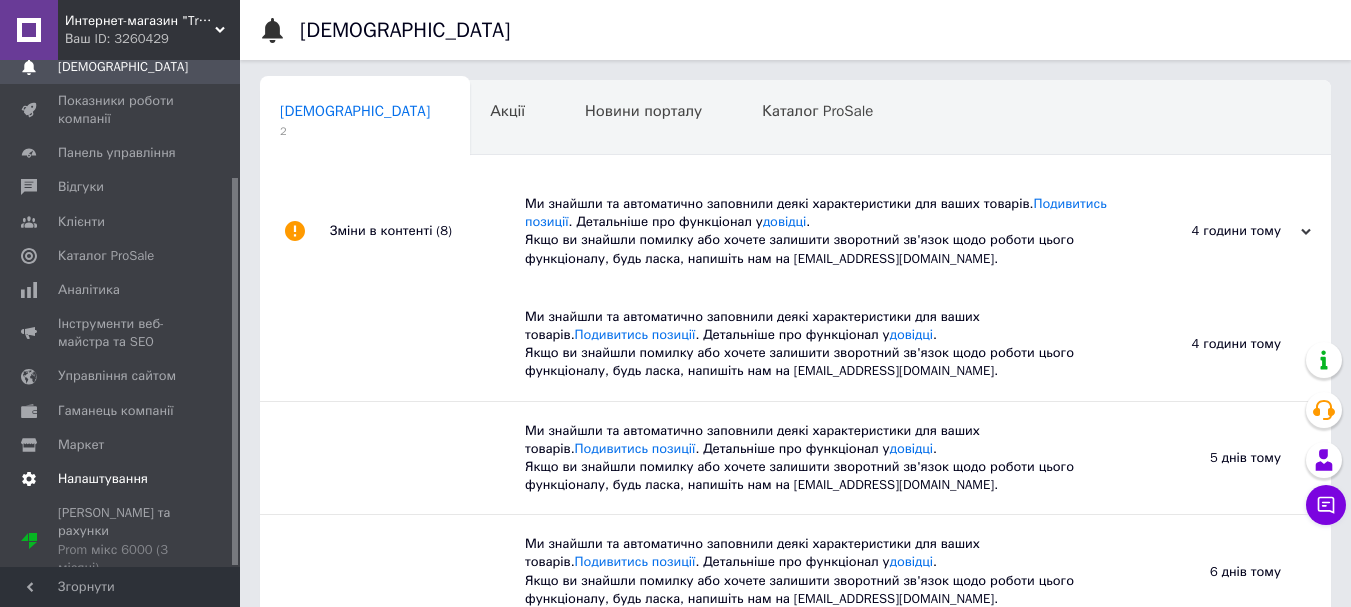 click on "Налаштування" at bounding box center (103, 479) 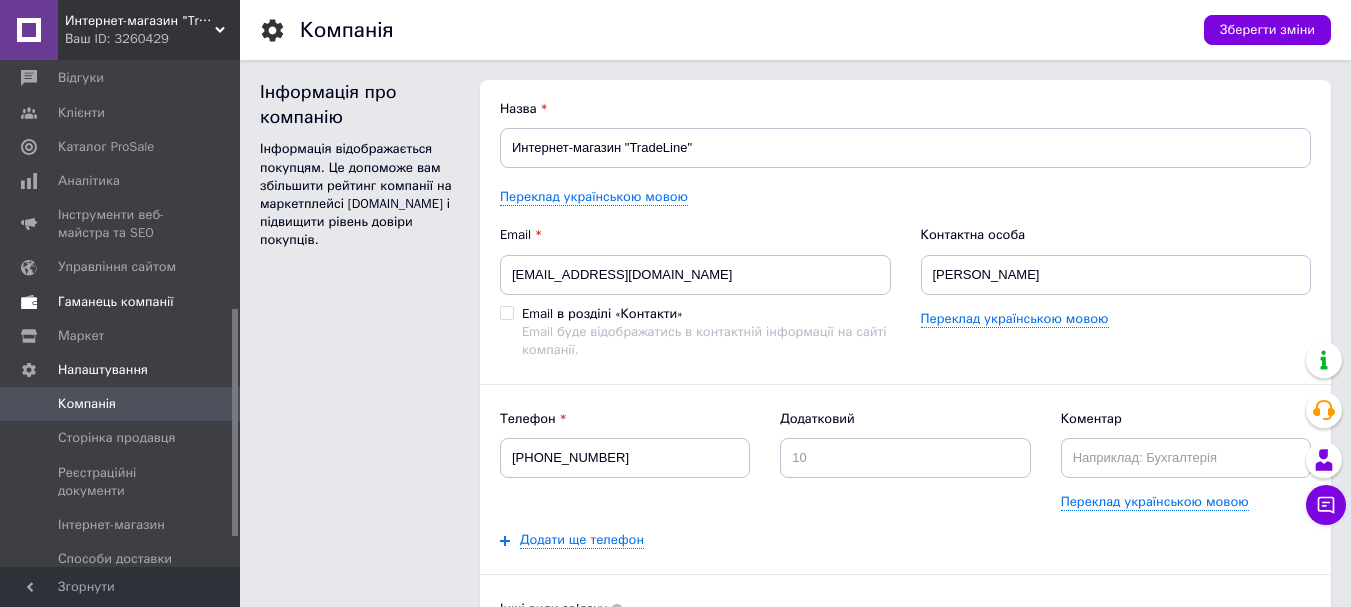 scroll, scrollTop: 553, scrollLeft: 0, axis: vertical 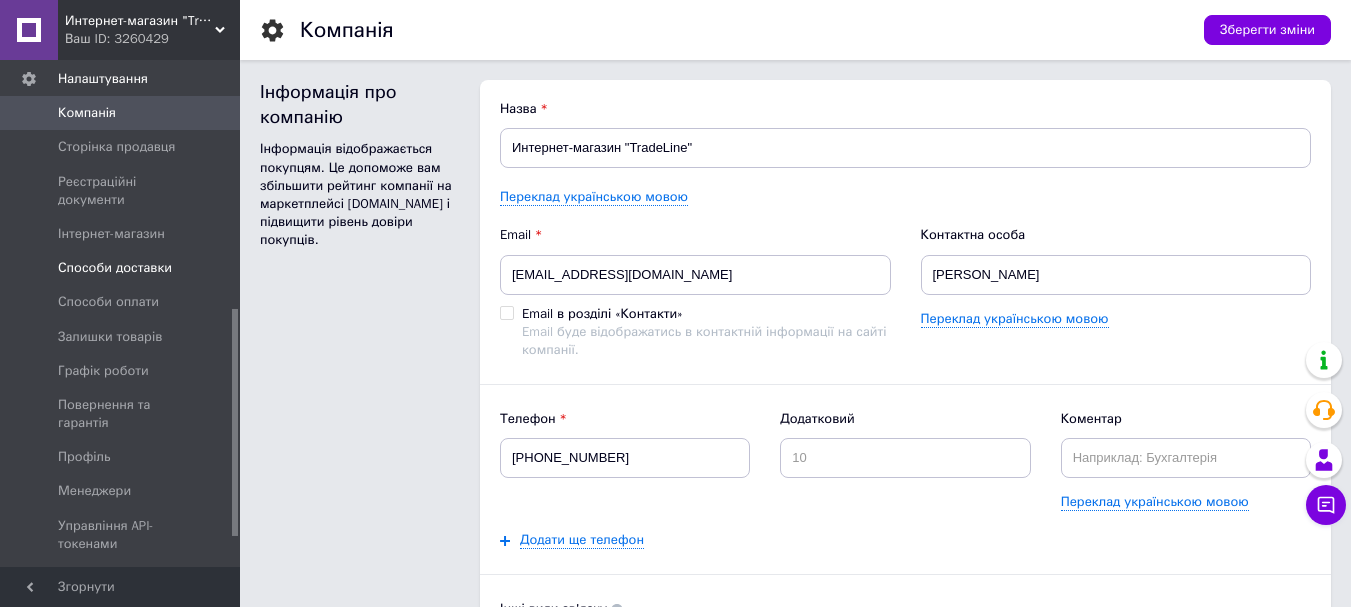 click on "Способи доставки" at bounding box center [115, 268] 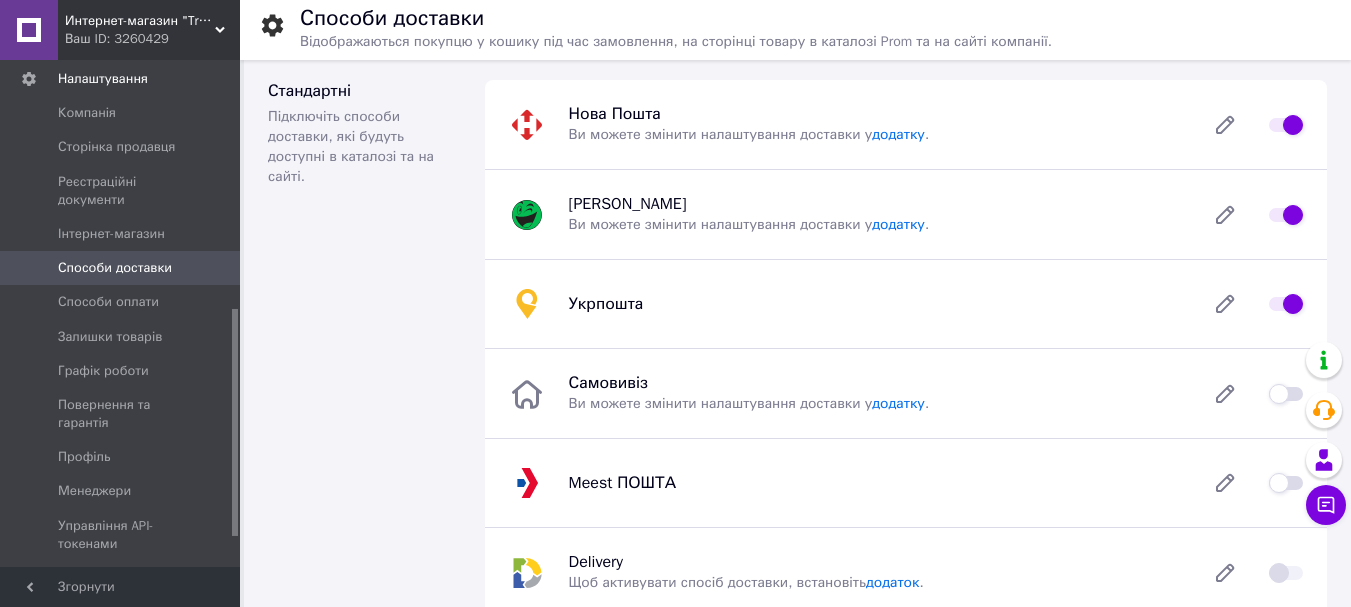 click on "Укрпошта" at bounding box center [906, 304] 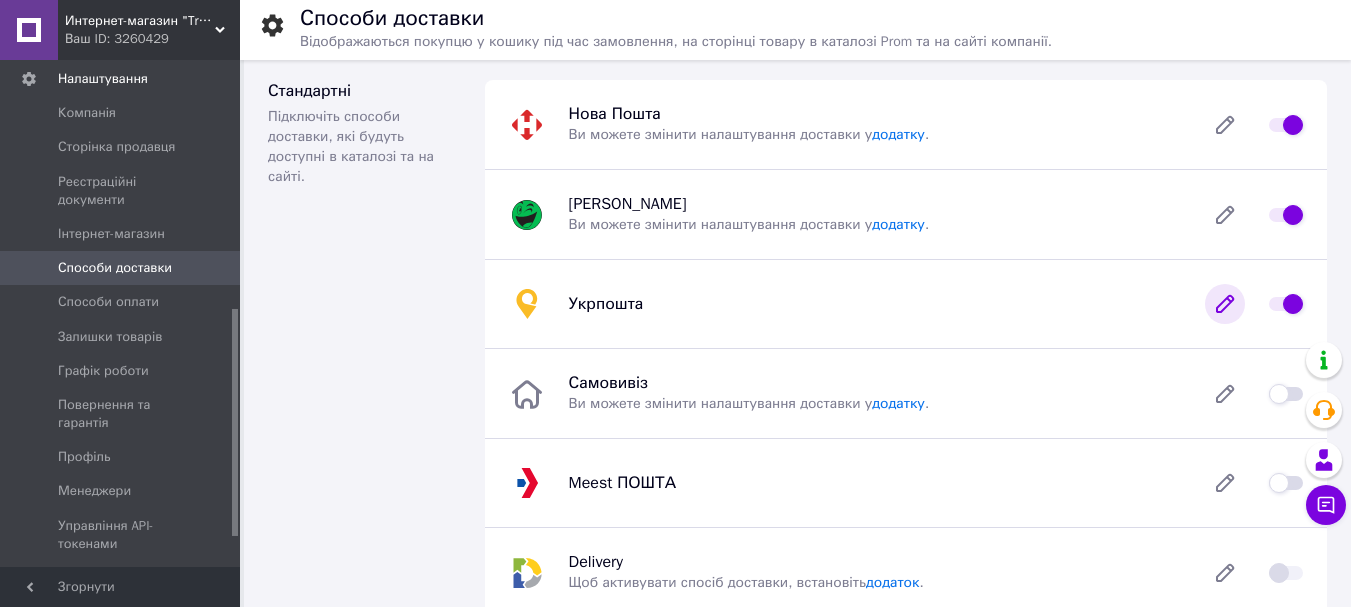 click 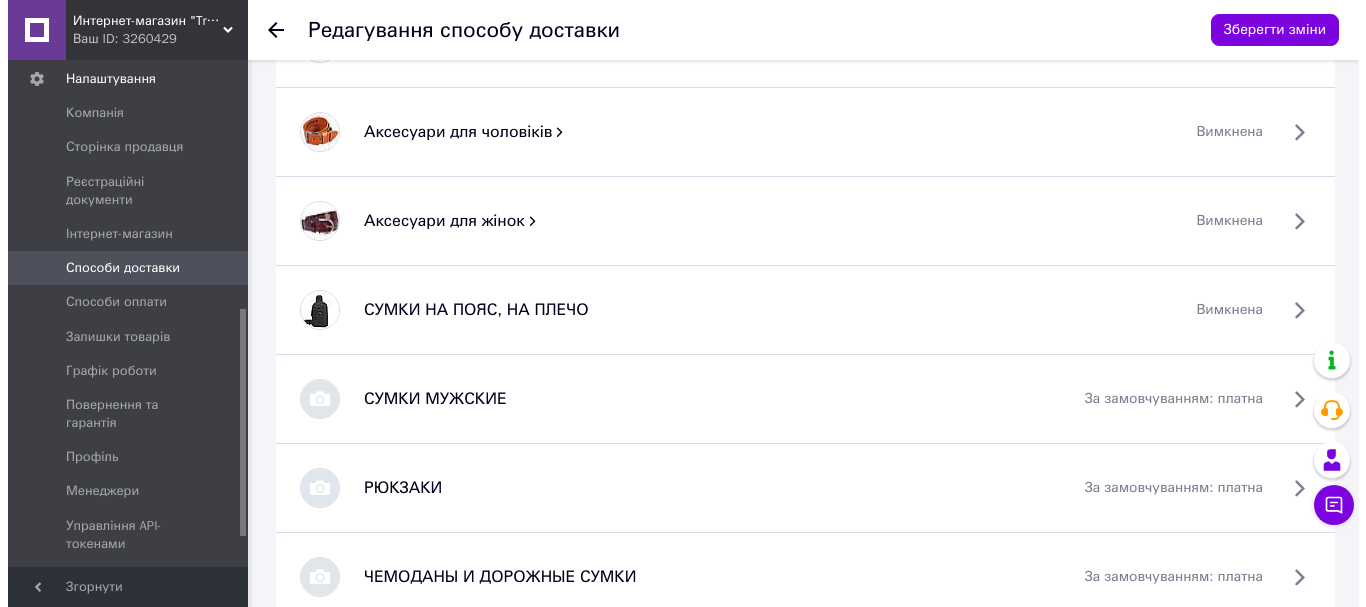 scroll, scrollTop: 4300, scrollLeft: 0, axis: vertical 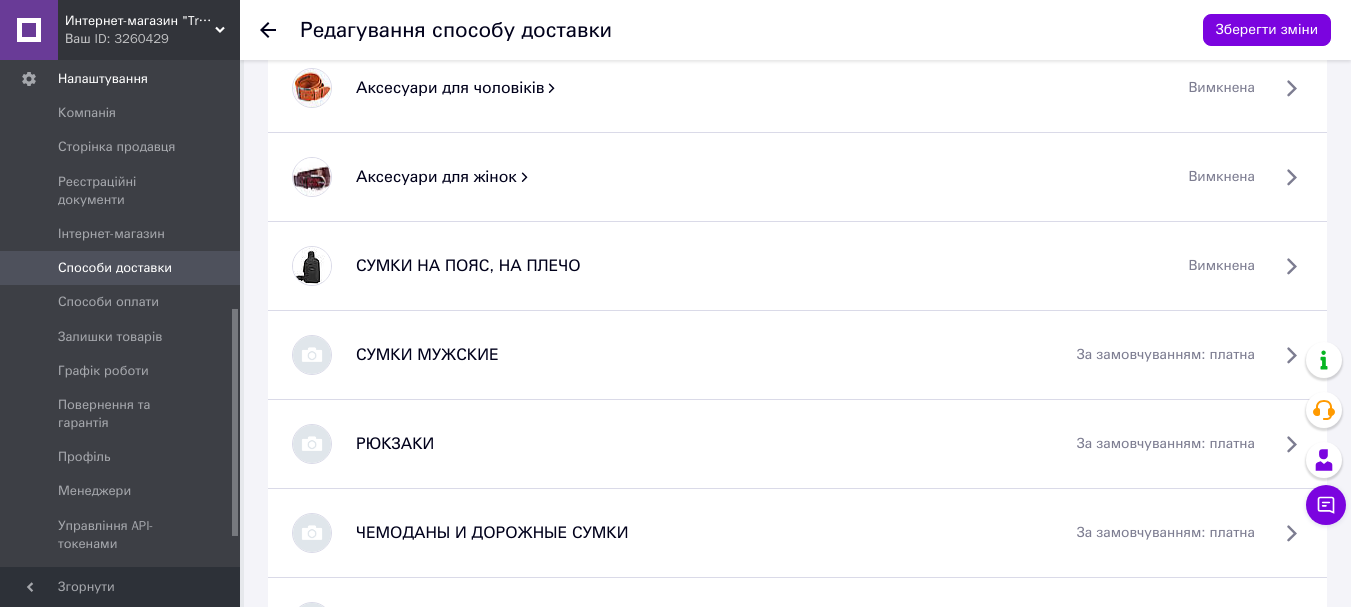 click on "СУМКИ МУЖСКИЕ за замовчуванням: платна" at bounding box center [797, 355] 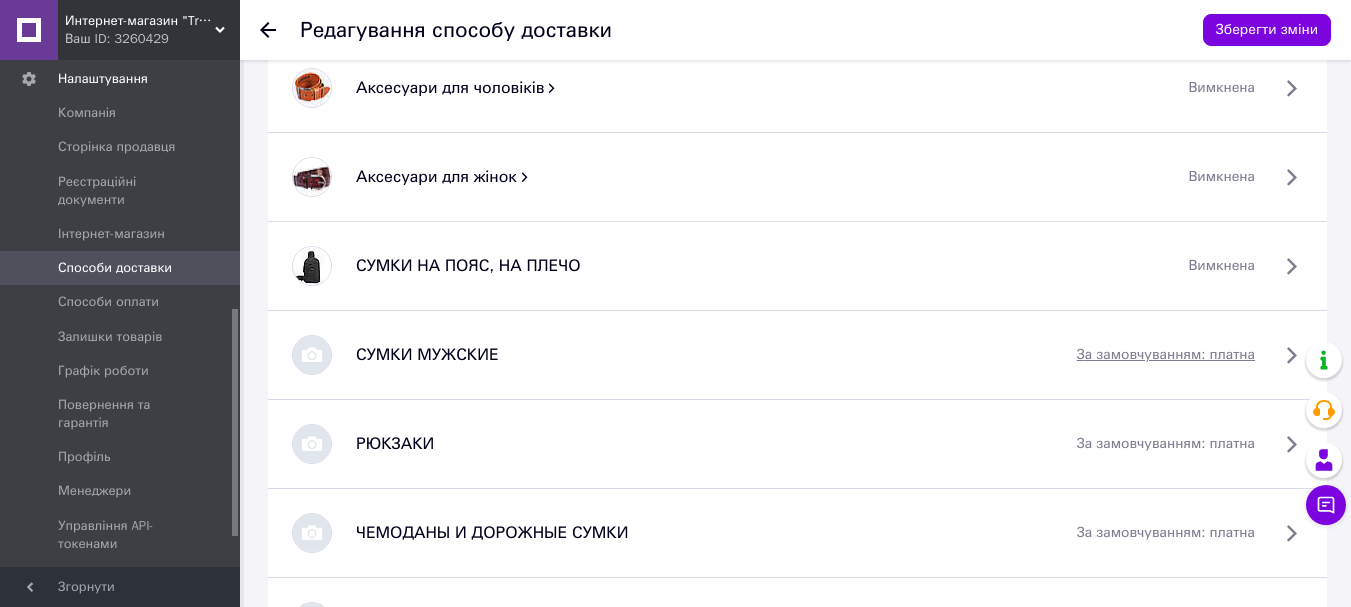 click 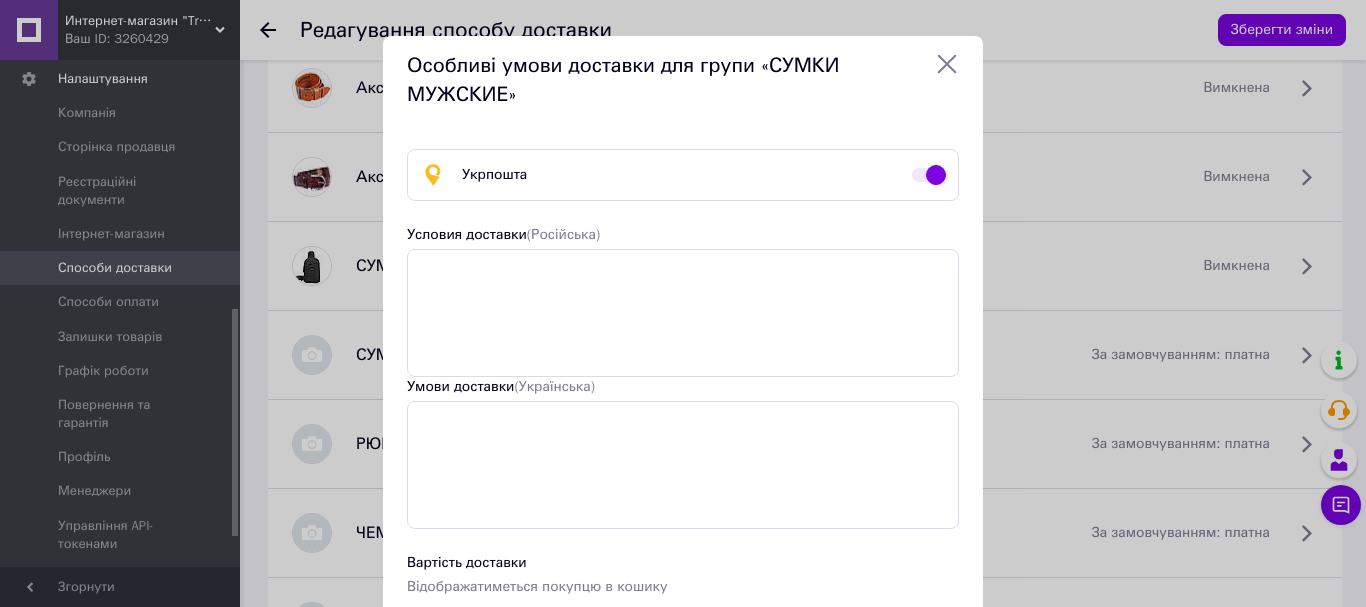 click at bounding box center [929, 175] 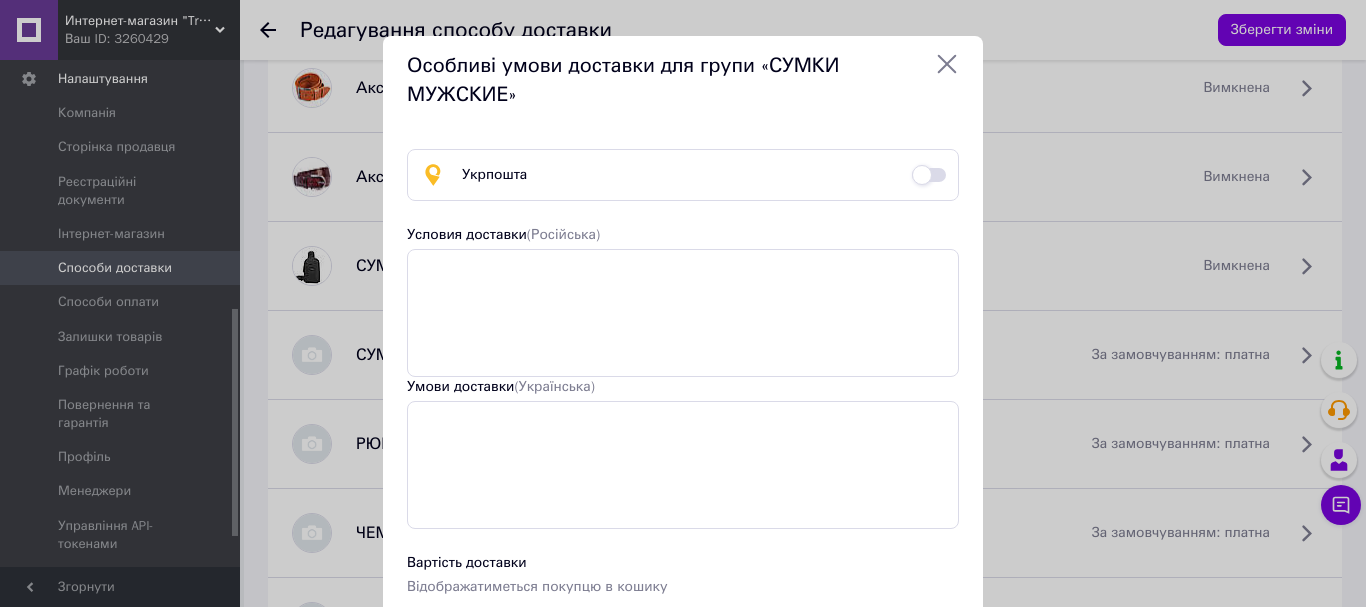 checkbox on "false" 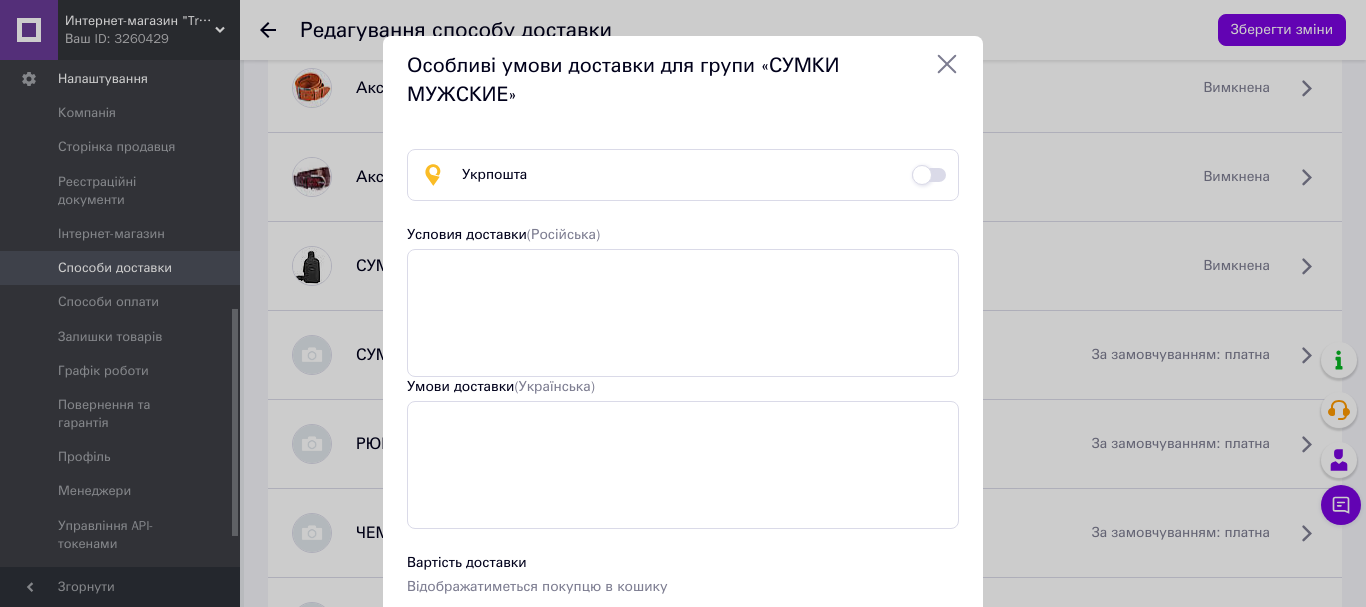 scroll, scrollTop: 237, scrollLeft: 0, axis: vertical 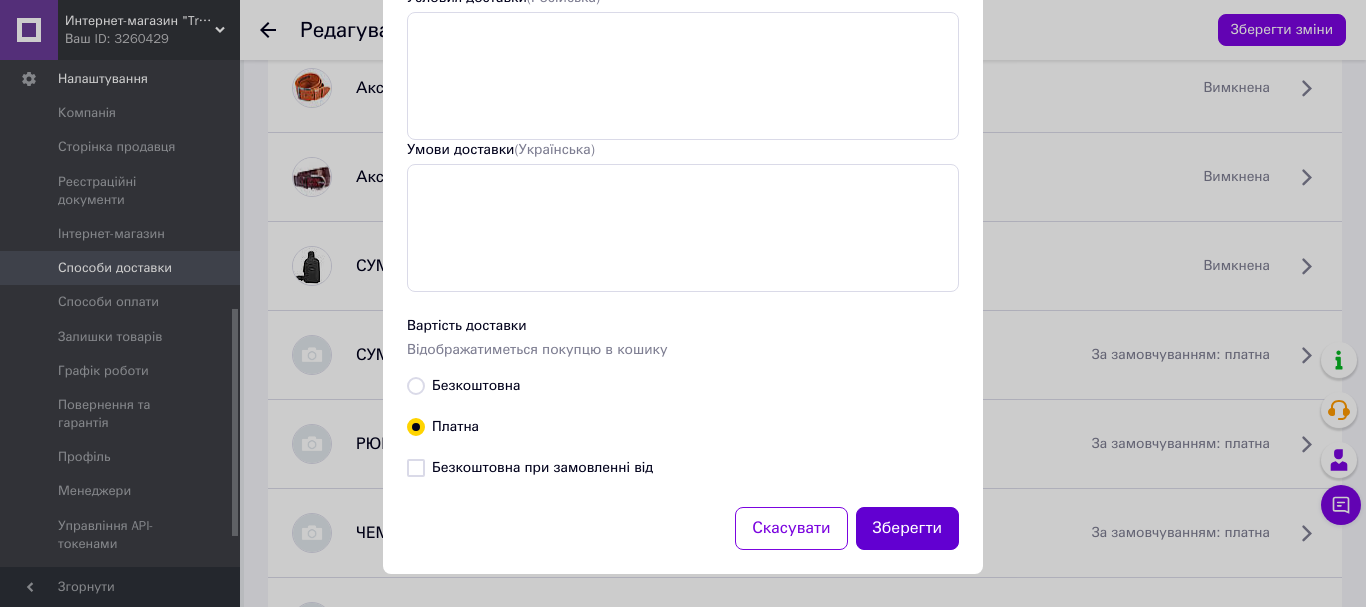 click on "Зберегти" at bounding box center (908, 528) 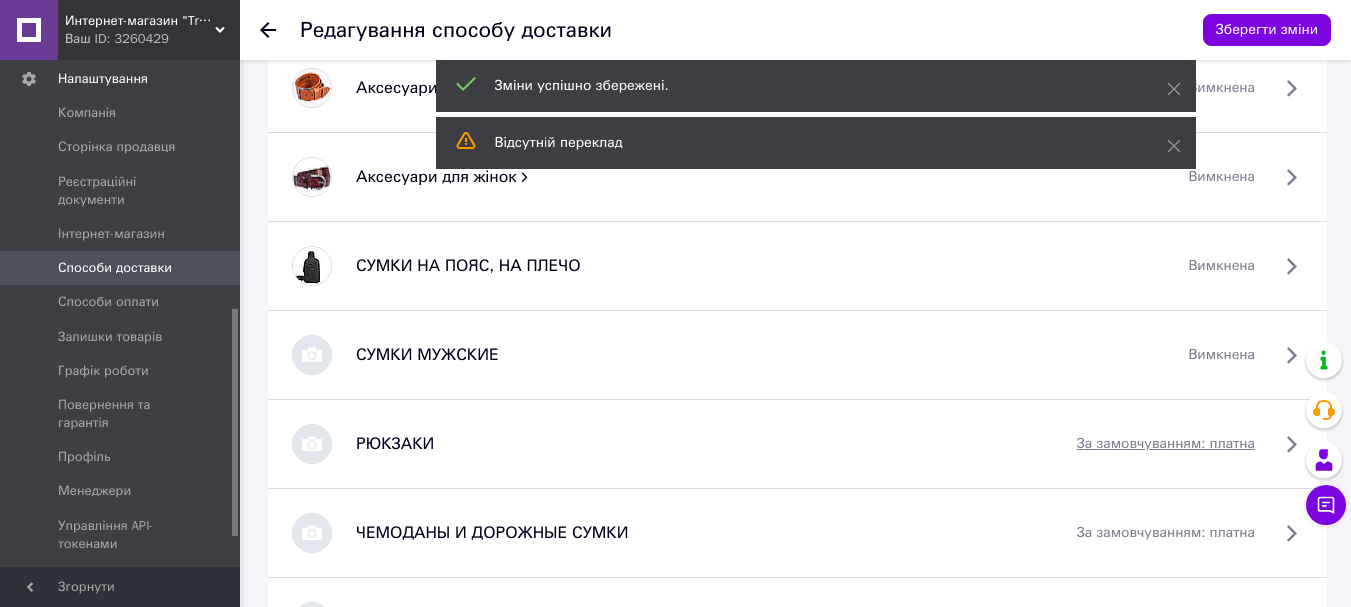 click 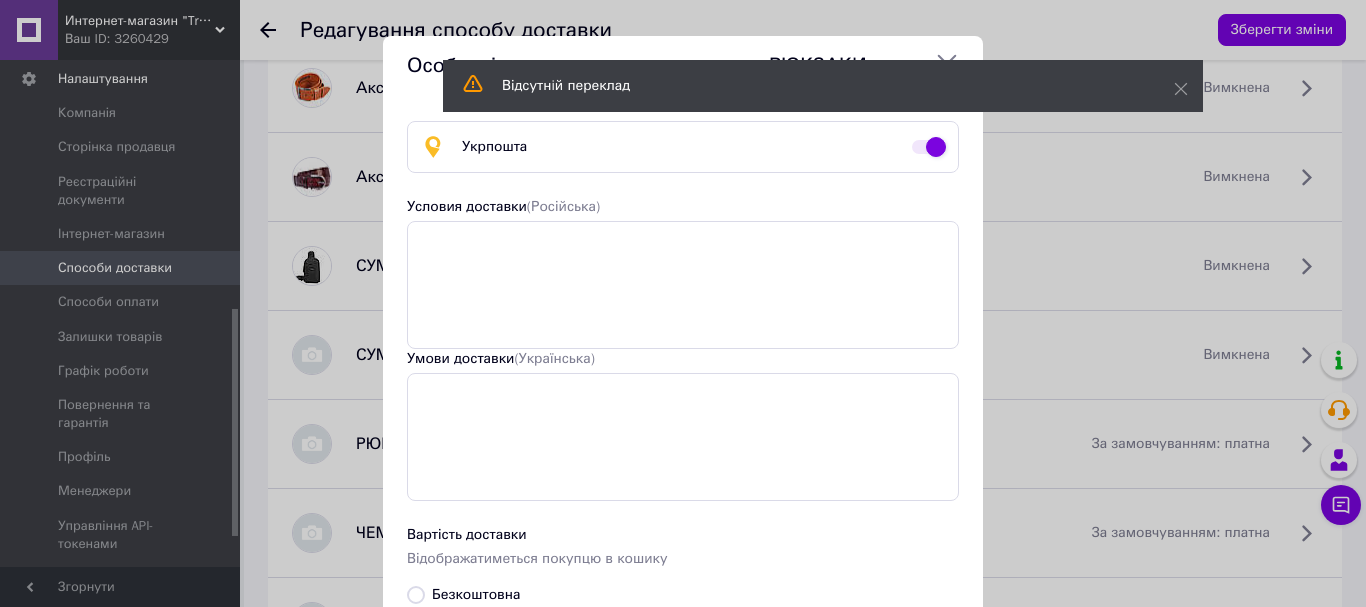 click at bounding box center [929, 147] 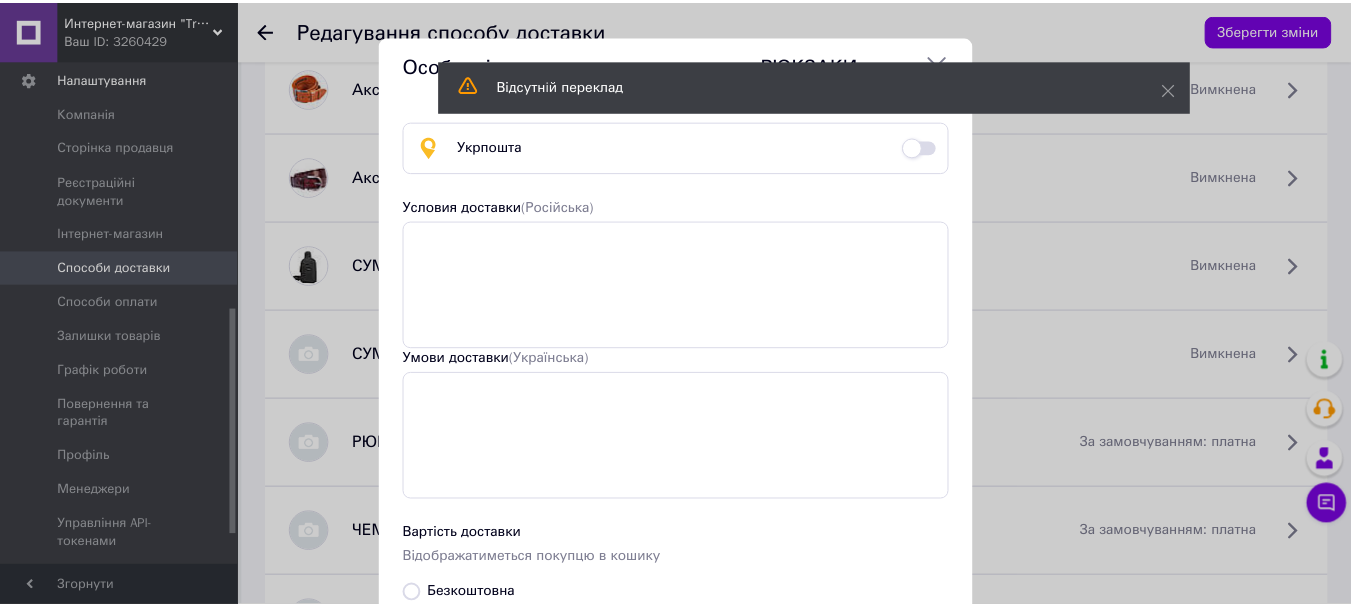 scroll, scrollTop: 208, scrollLeft: 0, axis: vertical 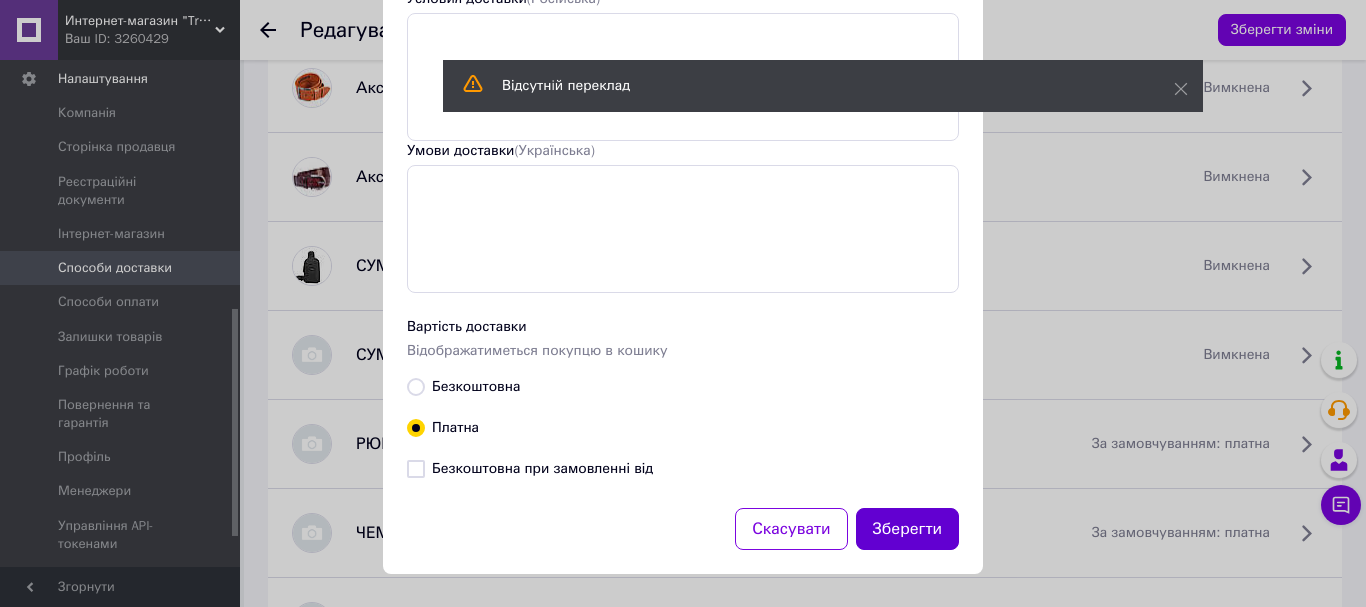 click on "Зберегти" at bounding box center (908, 529) 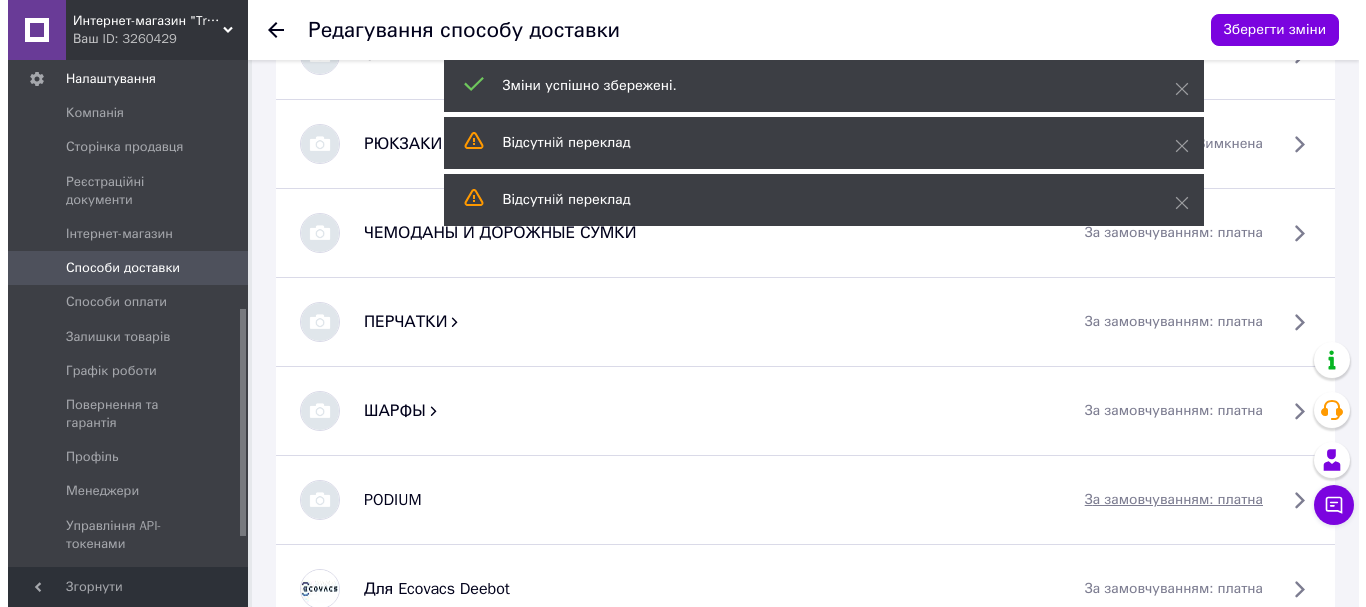 scroll, scrollTop: 4500, scrollLeft: 0, axis: vertical 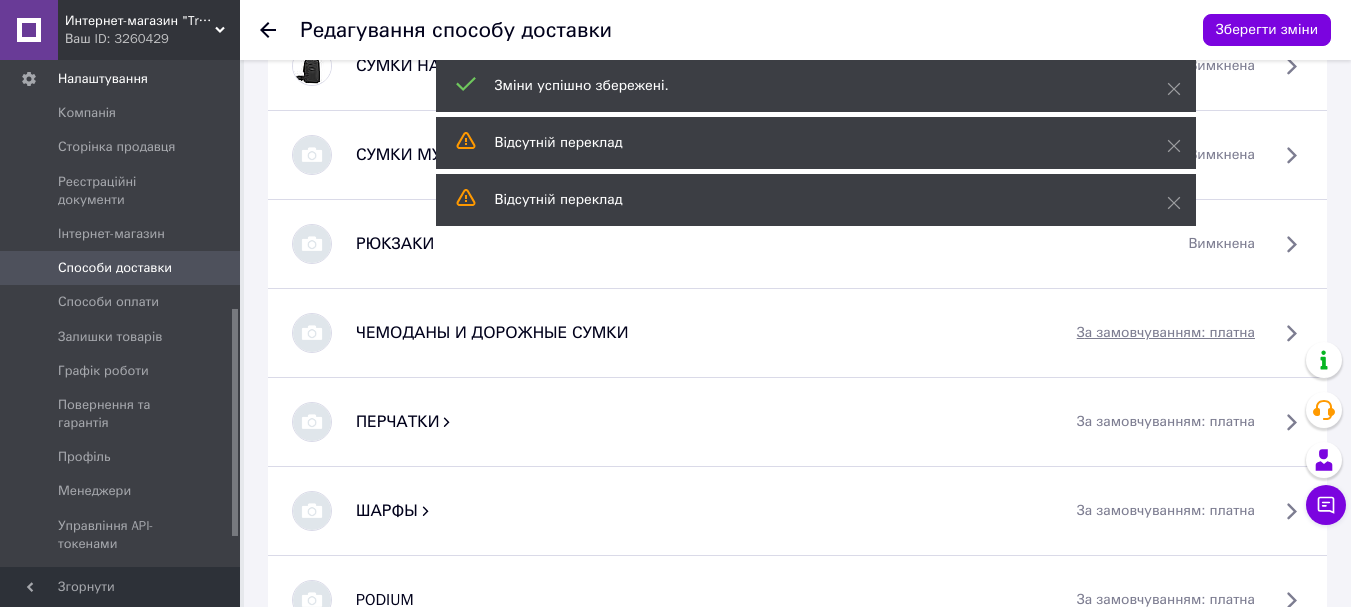 click on "за замовчуванням: платна" at bounding box center (1166, 333) 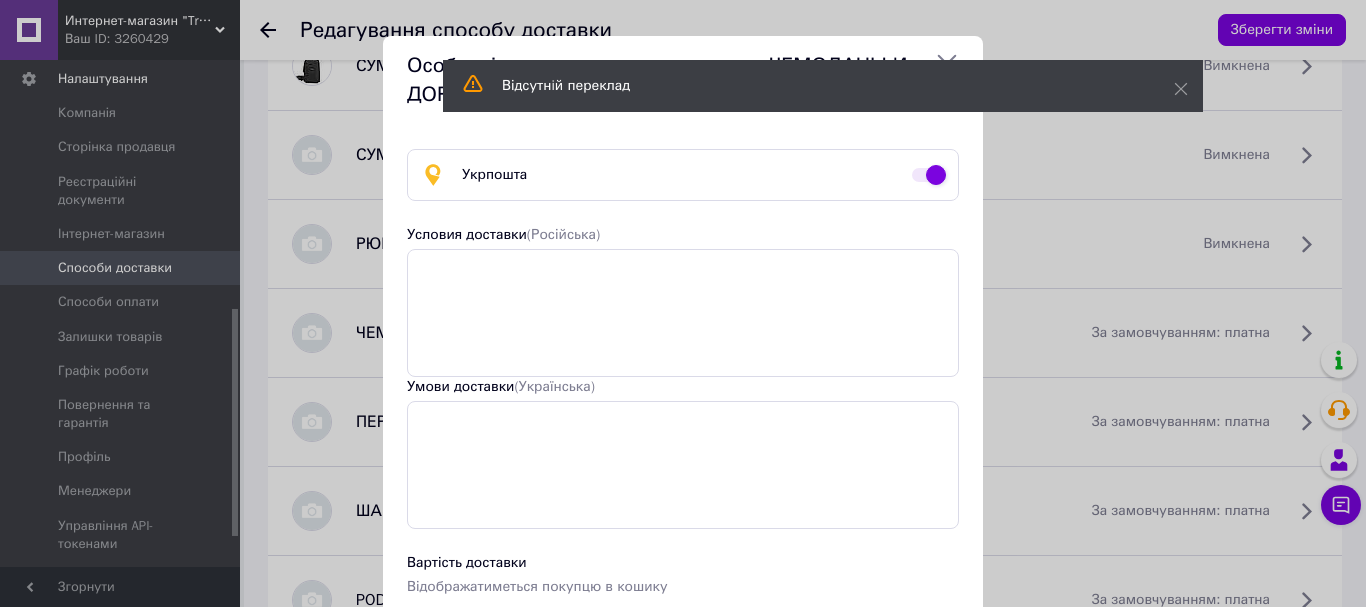 click at bounding box center (929, 175) 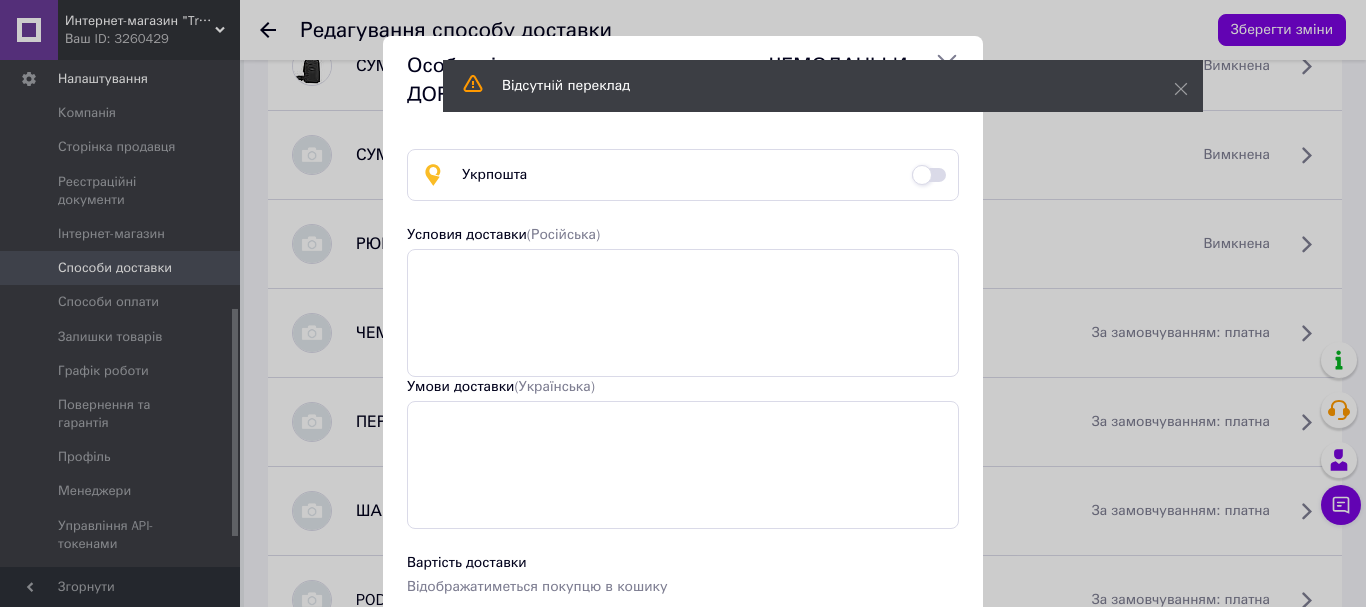 checkbox on "false" 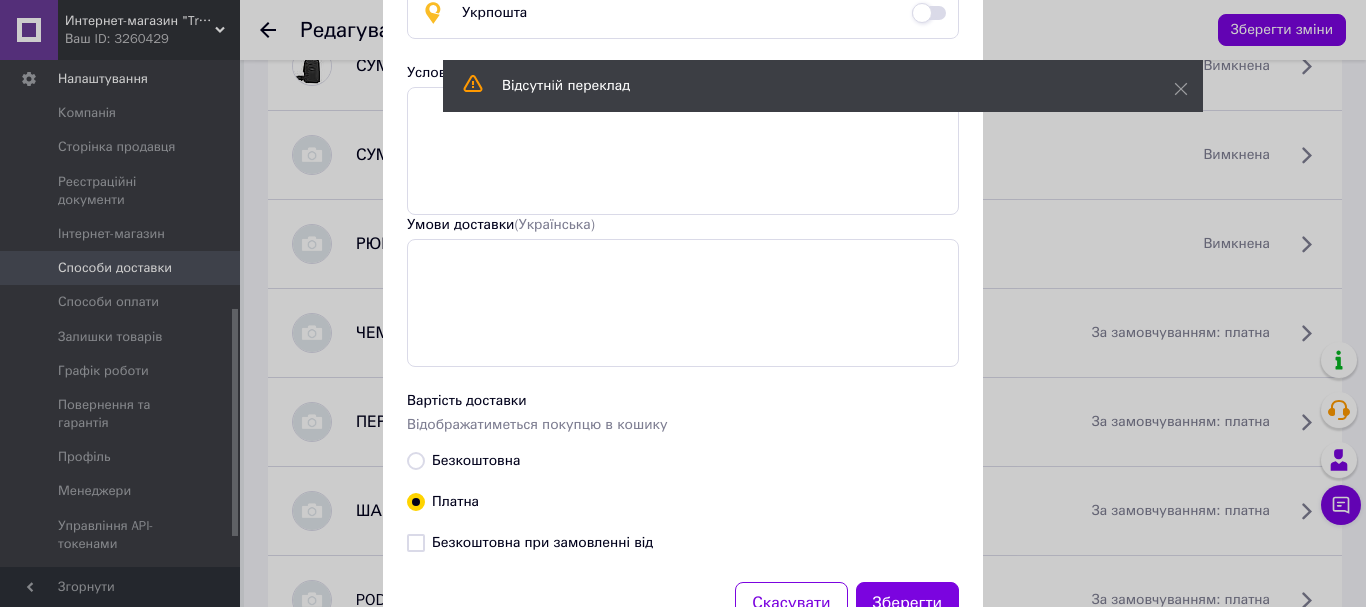 scroll, scrollTop: 237, scrollLeft: 0, axis: vertical 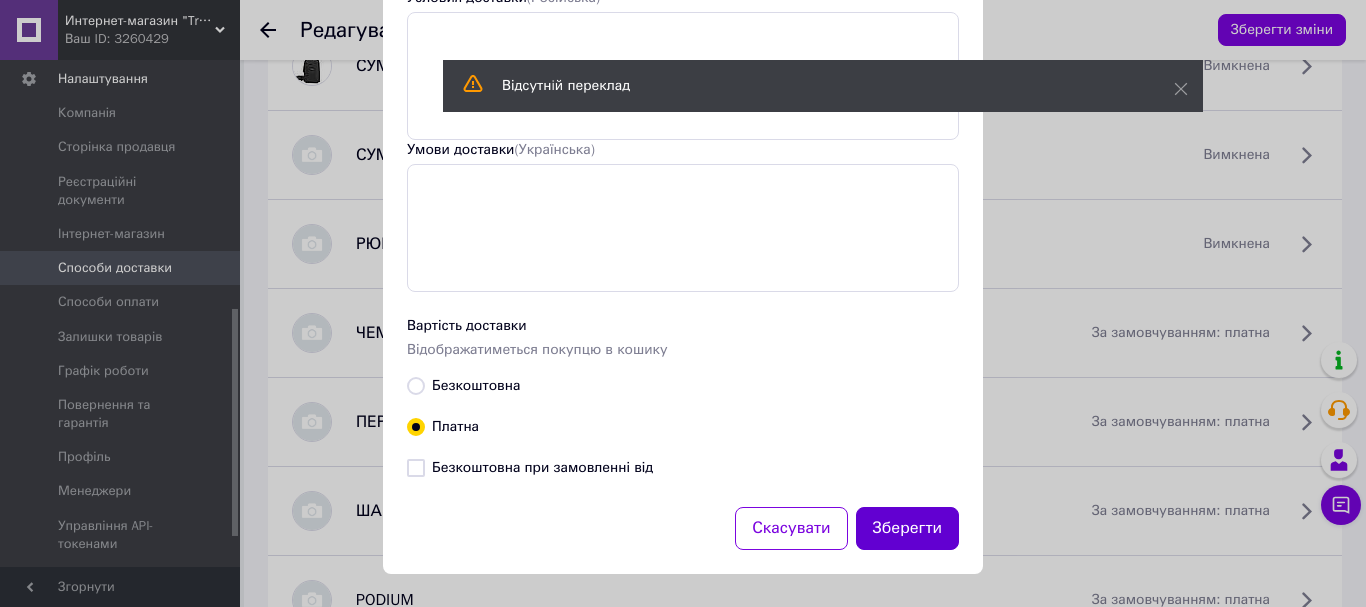 click on "Зберегти" at bounding box center [908, 528] 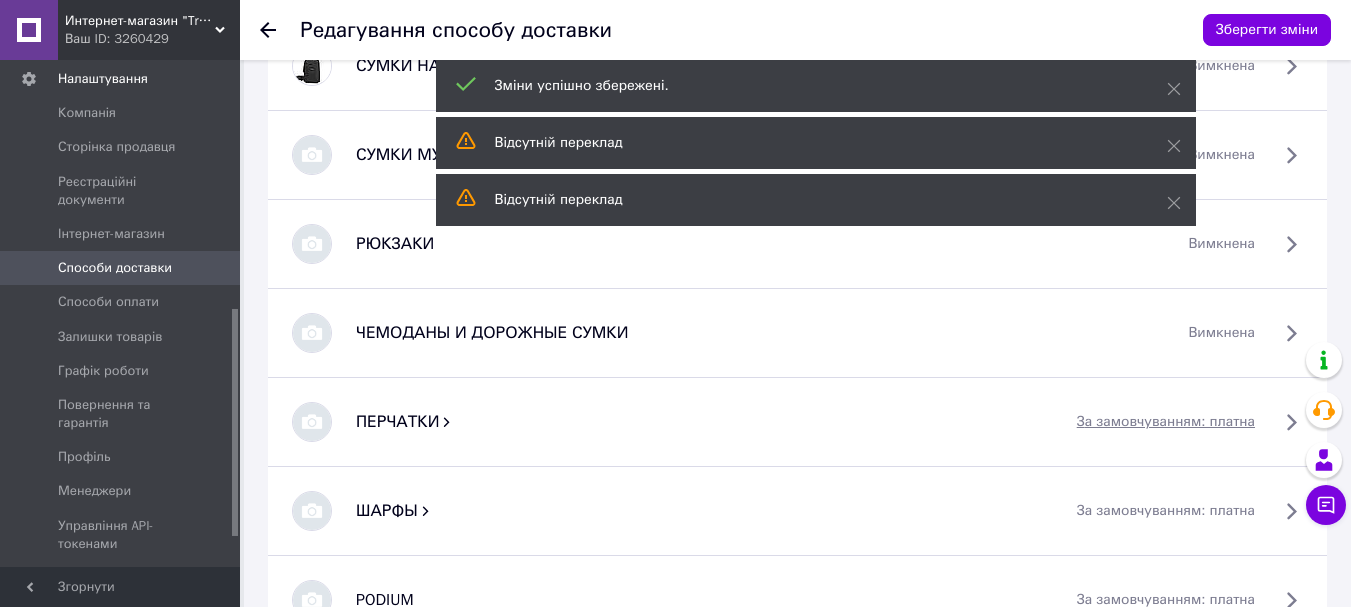 click on "за замовчуванням: платна" at bounding box center [1166, 422] 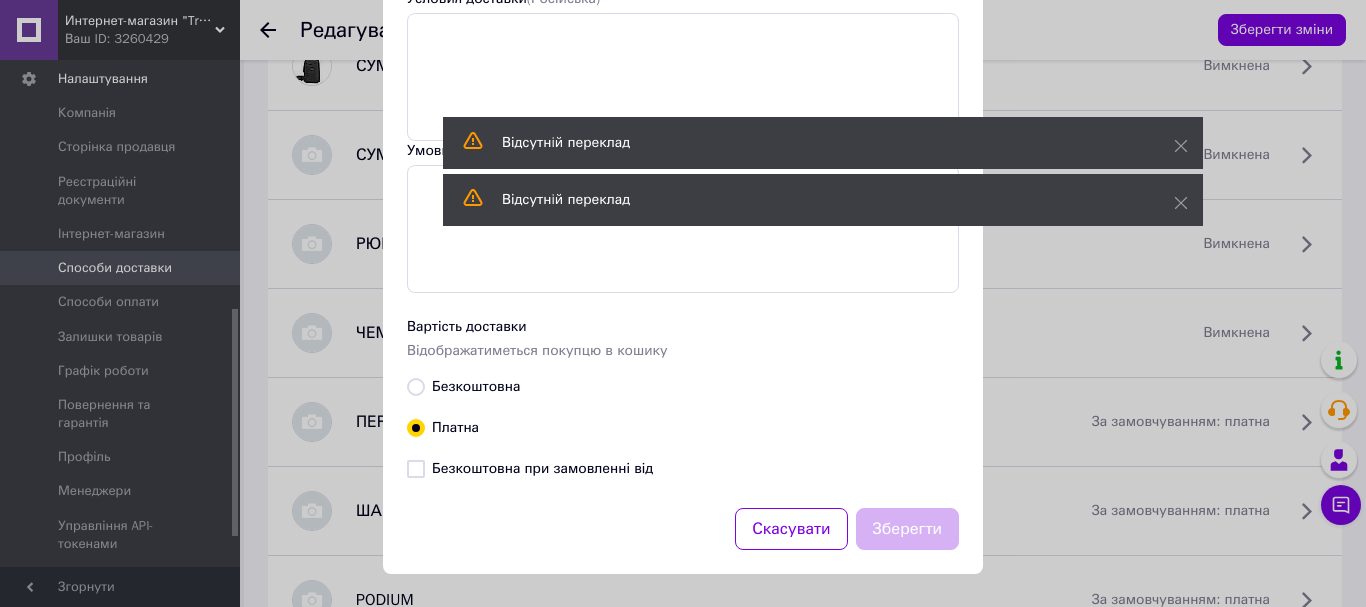 scroll, scrollTop: 0, scrollLeft: 0, axis: both 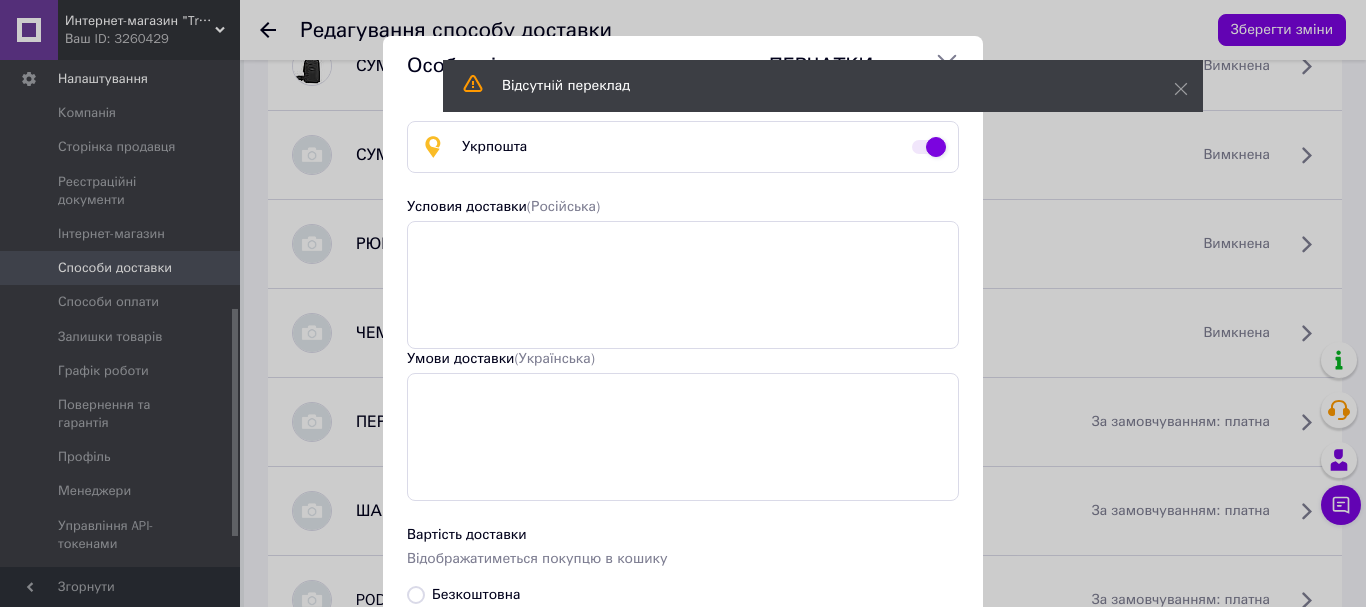 click at bounding box center [929, 147] 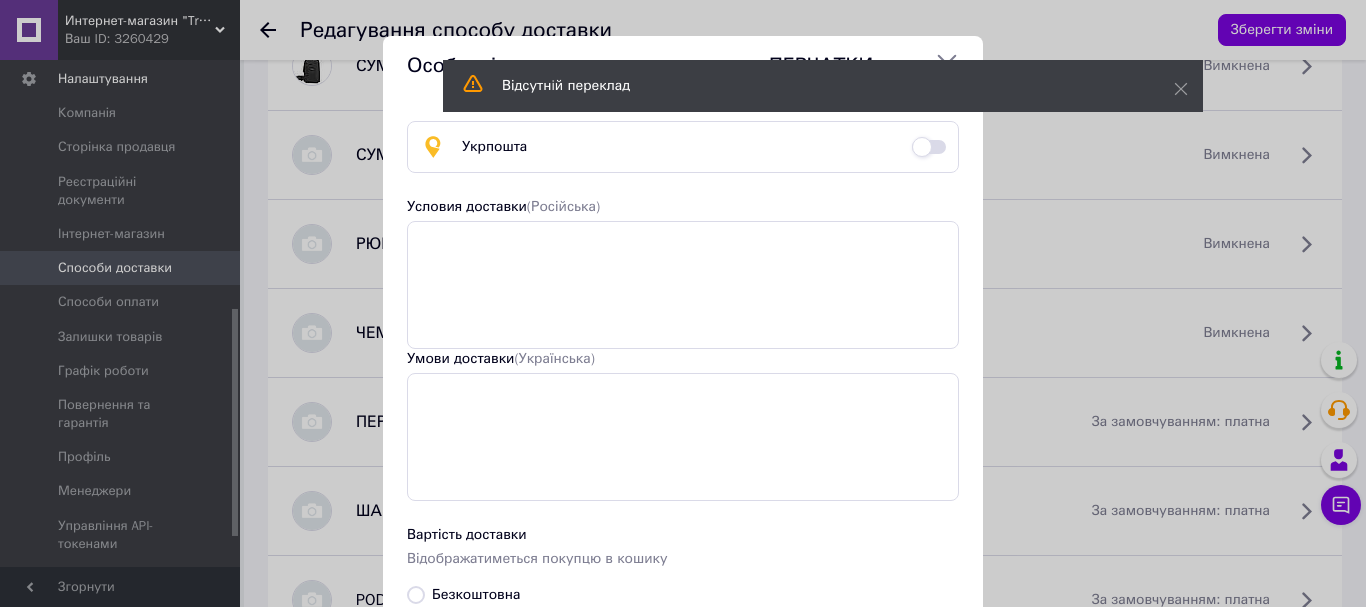 checkbox on "false" 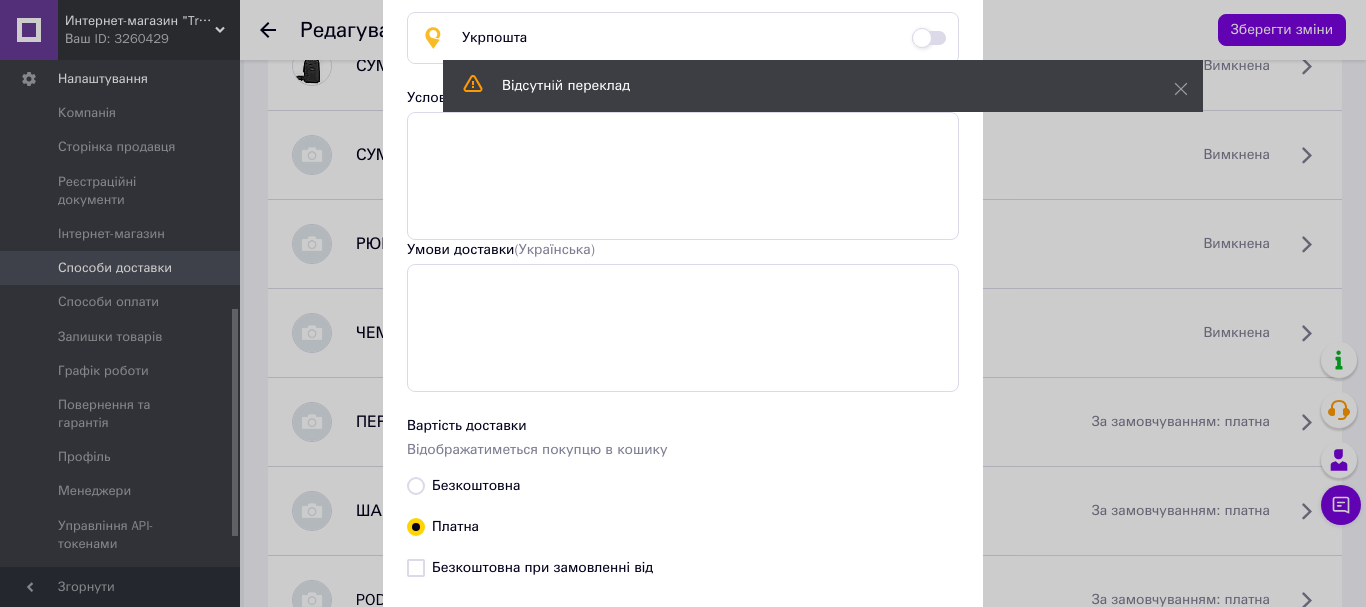 scroll, scrollTop: 208, scrollLeft: 0, axis: vertical 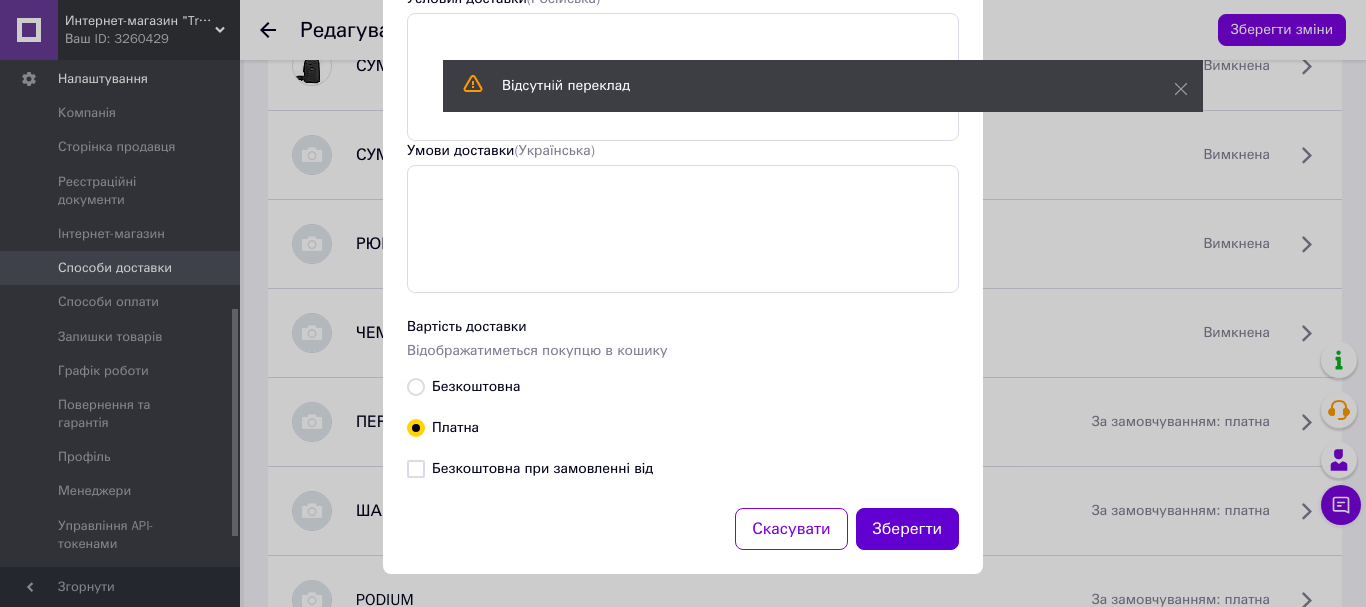 click on "Зберегти" at bounding box center (908, 529) 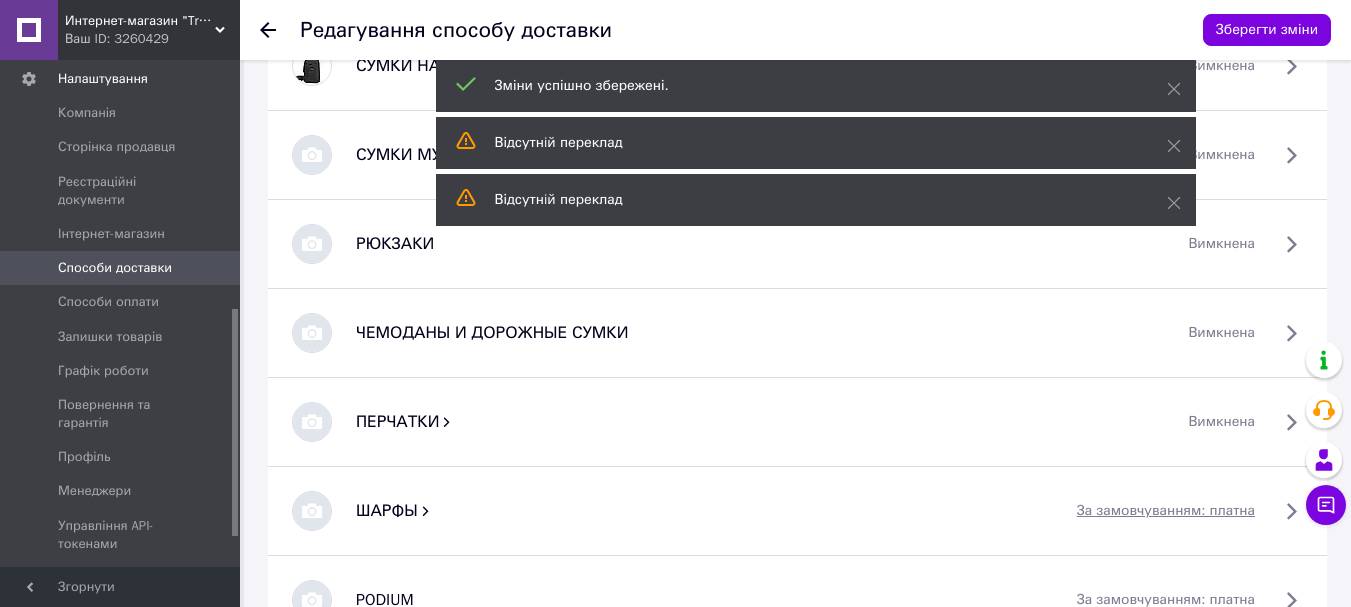 click on "за замовчуванням: платна" at bounding box center (1166, 511) 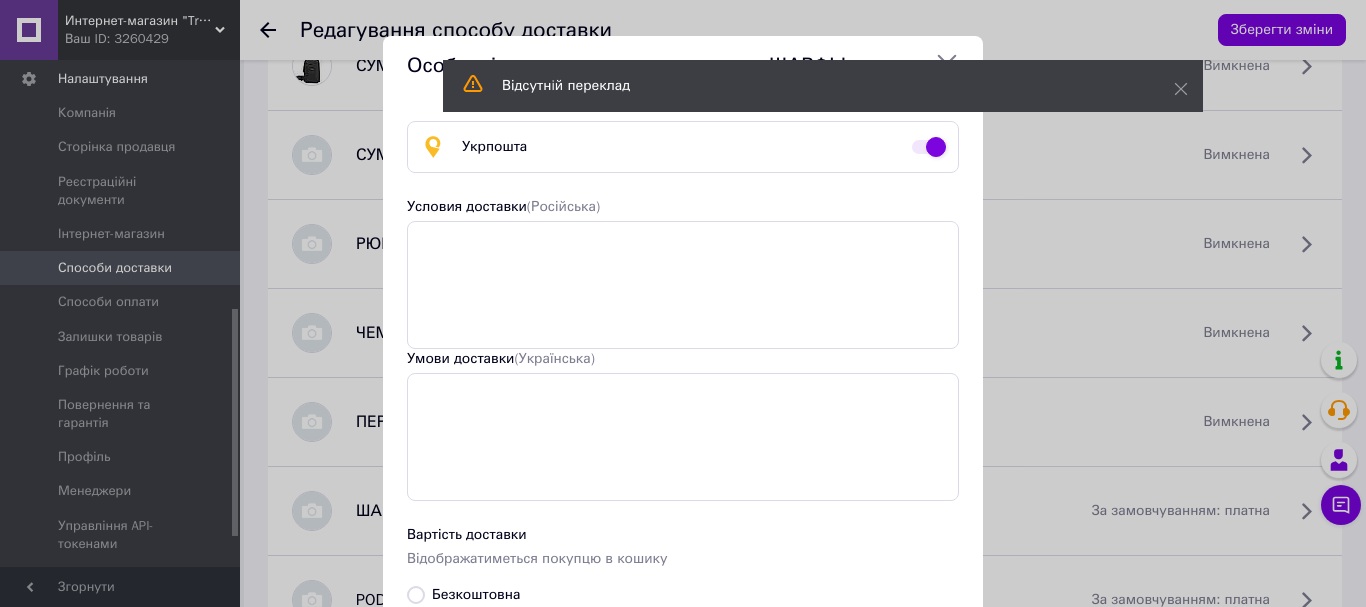 click at bounding box center (929, 147) 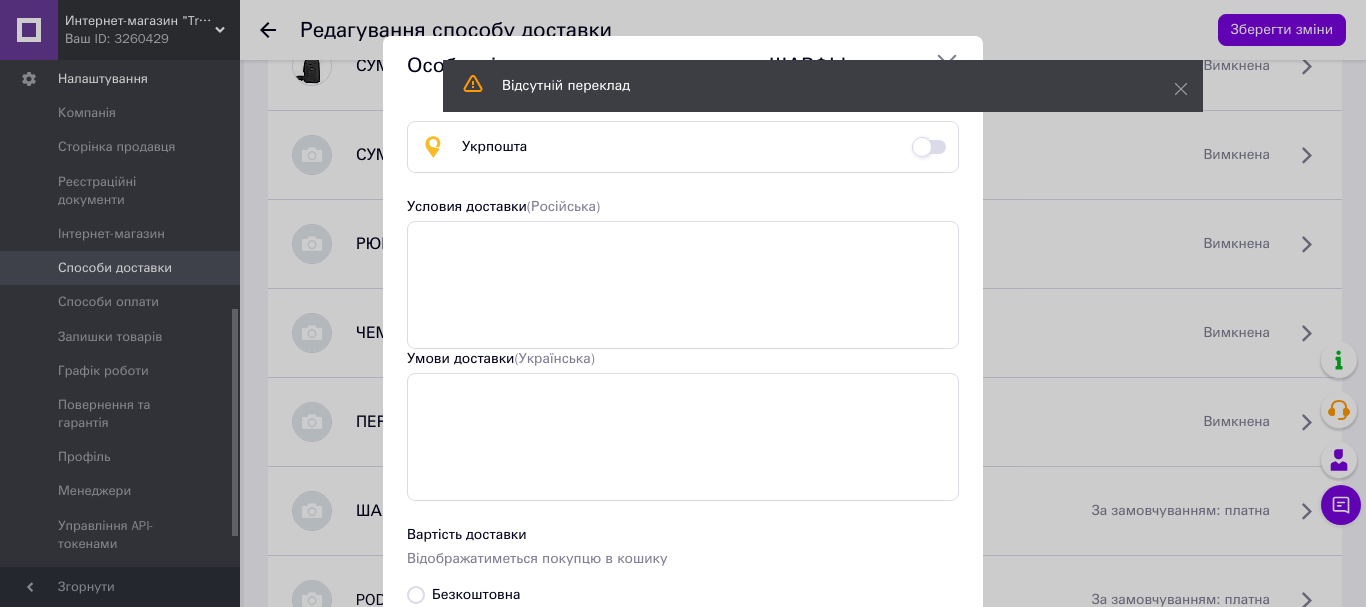 checkbox on "false" 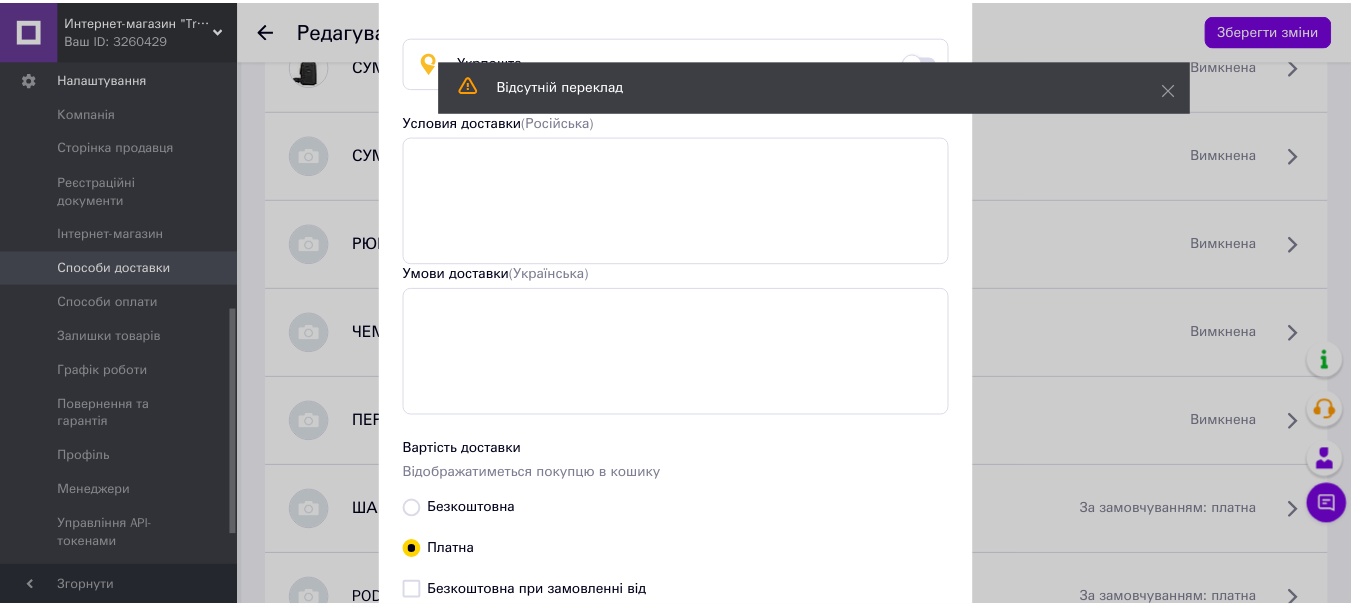 scroll, scrollTop: 208, scrollLeft: 0, axis: vertical 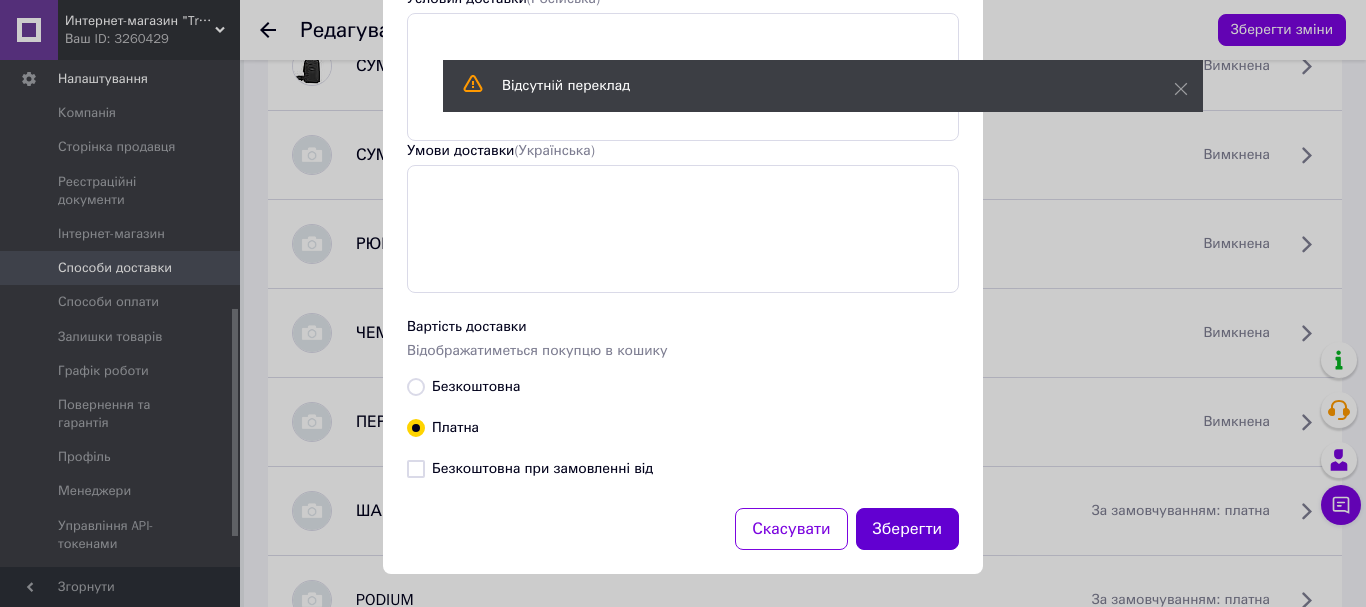 click on "Зберегти" at bounding box center [908, 529] 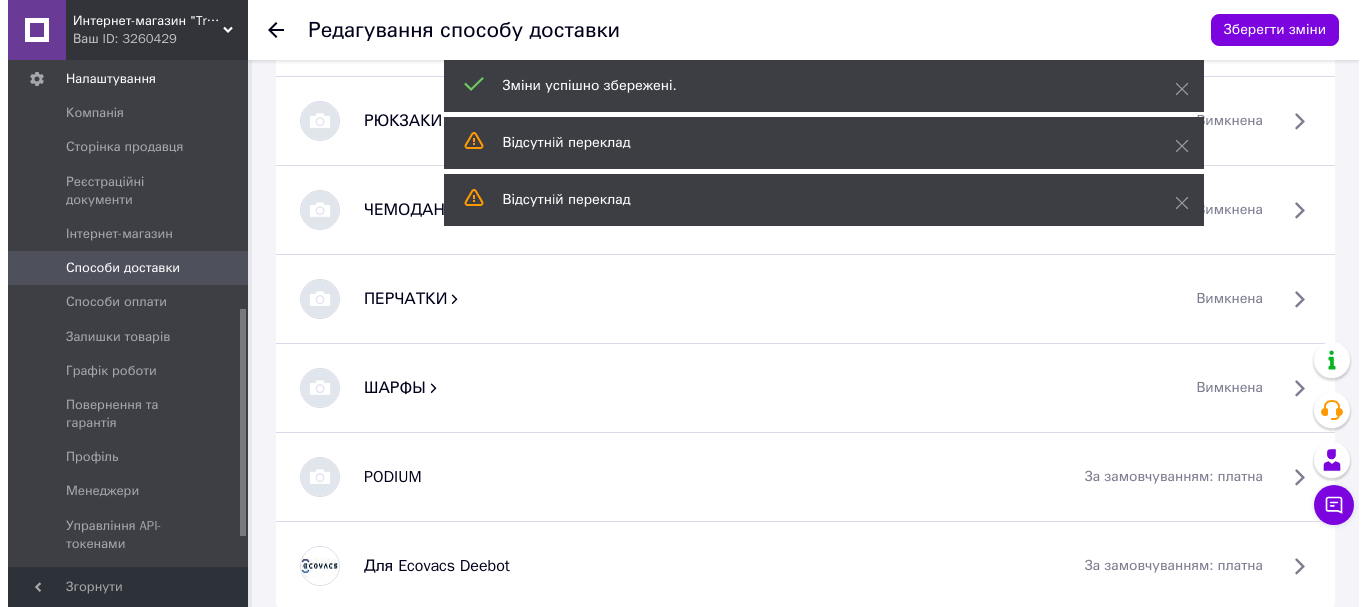 scroll, scrollTop: 4697, scrollLeft: 0, axis: vertical 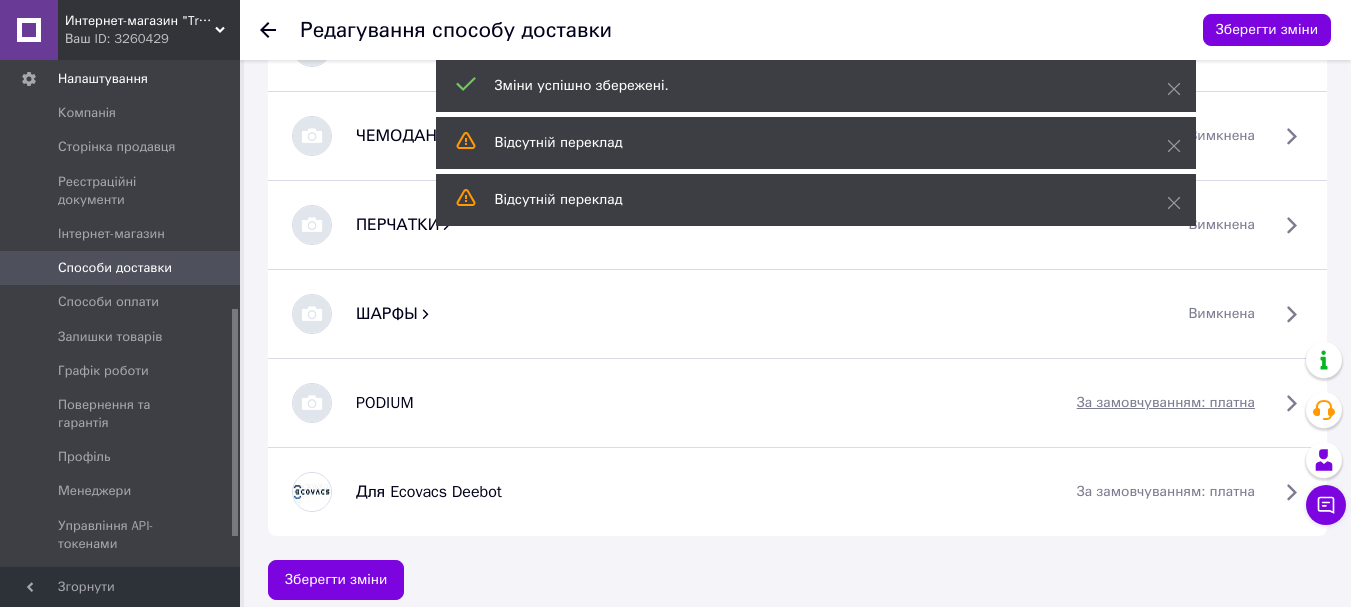click on "за замовчуванням: платна" at bounding box center (1190, 403) 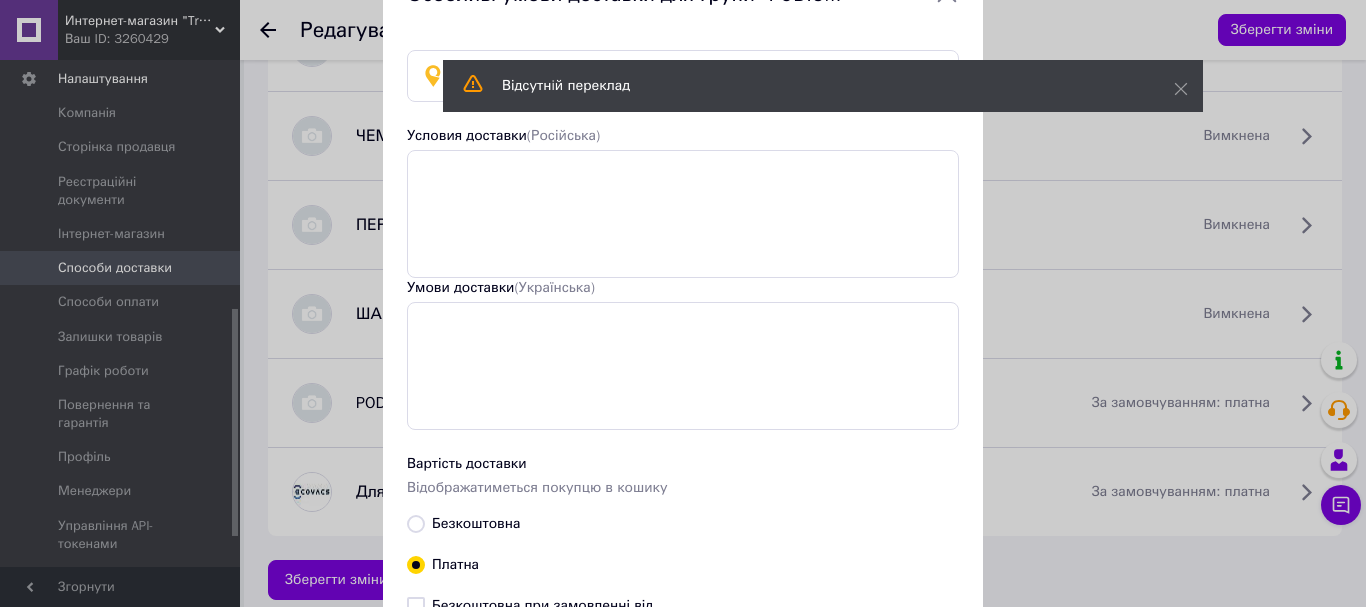 scroll, scrollTop: 0, scrollLeft: 0, axis: both 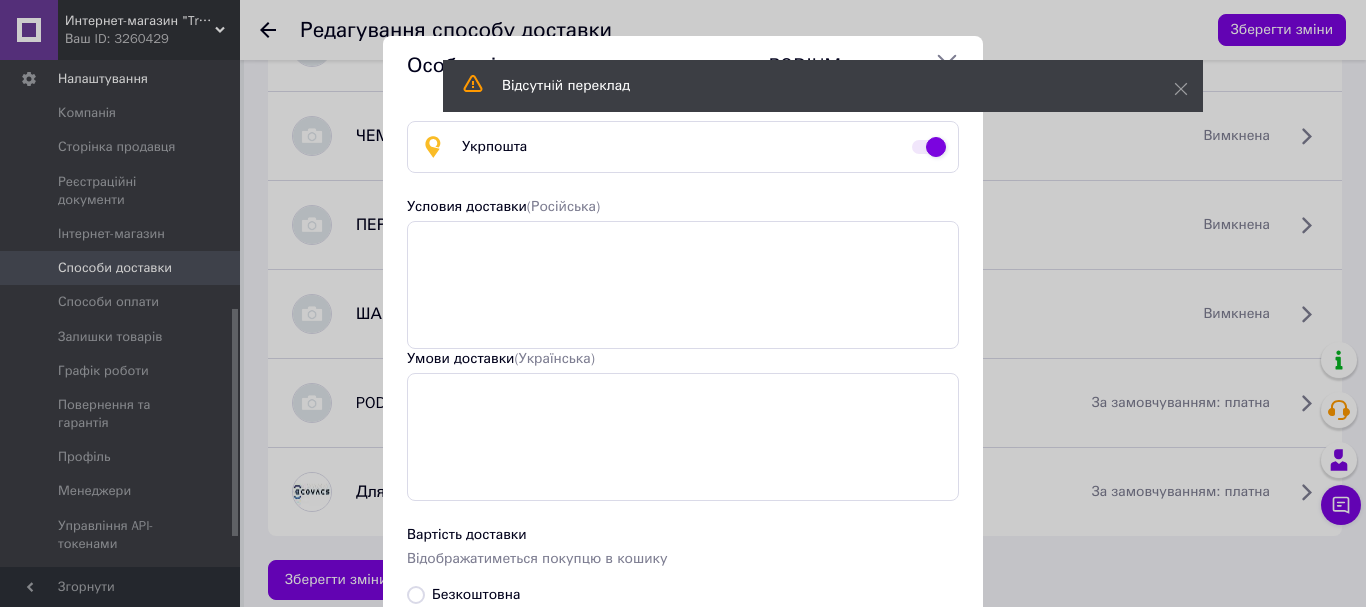click at bounding box center [929, 147] 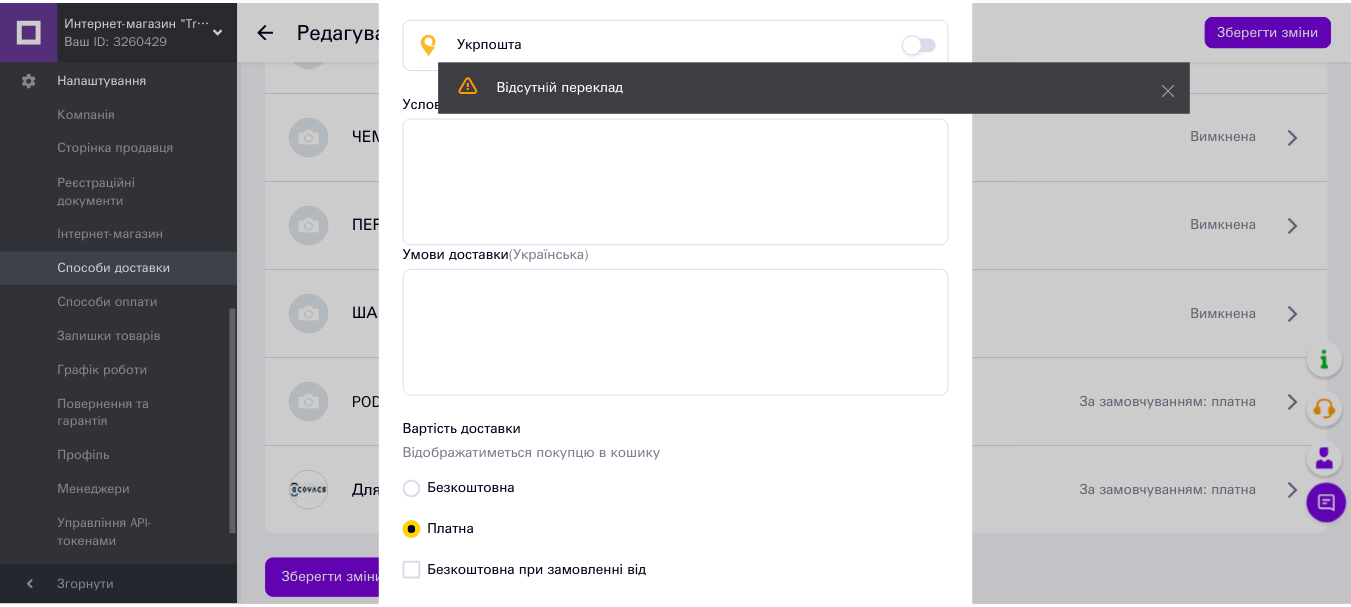 scroll, scrollTop: 208, scrollLeft: 0, axis: vertical 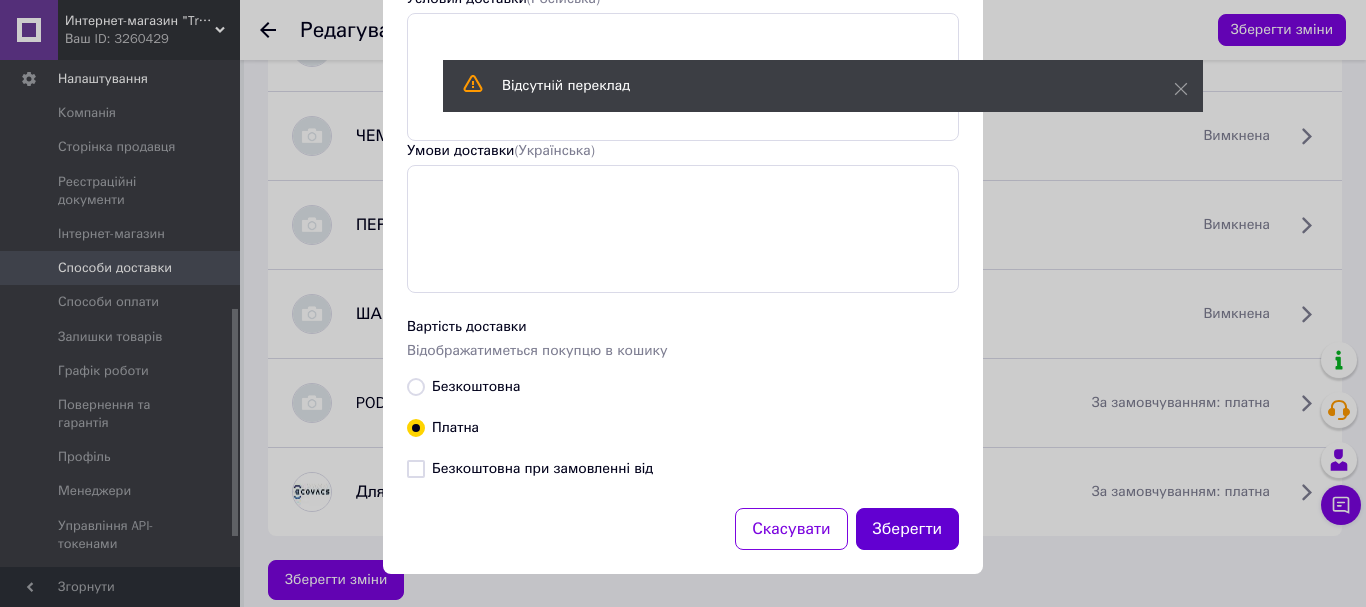 click on "Зберегти" at bounding box center [908, 529] 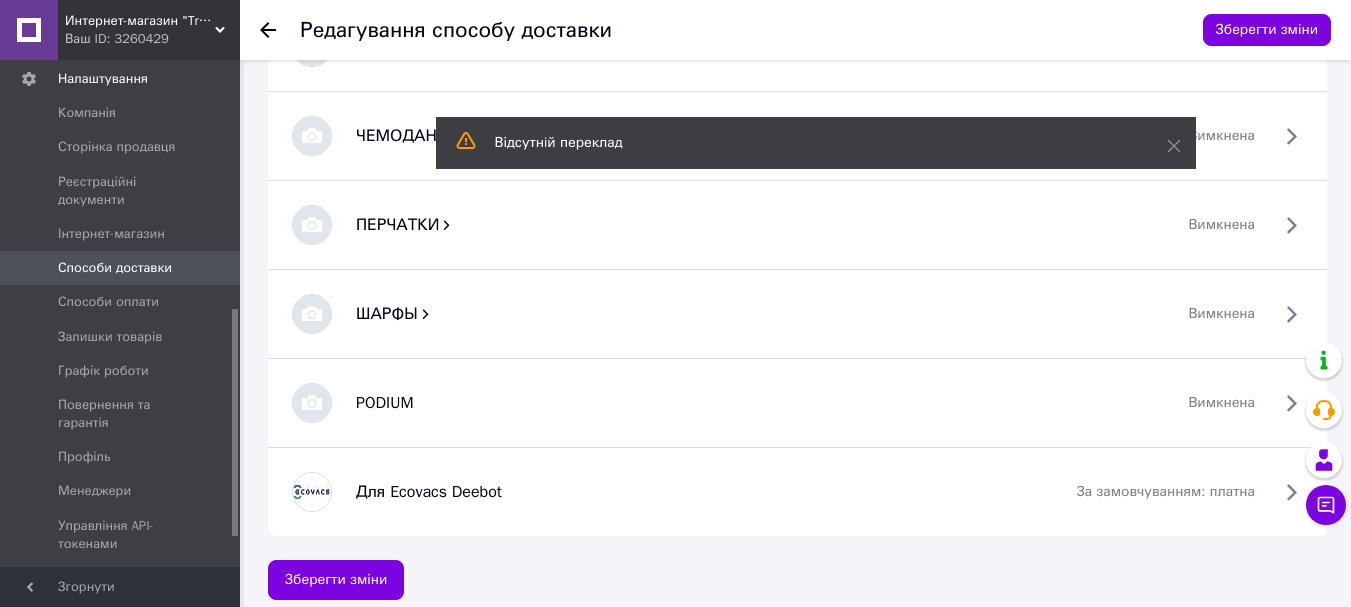 click on "Для Ecovacs Deebot" at bounding box center (704, 492) 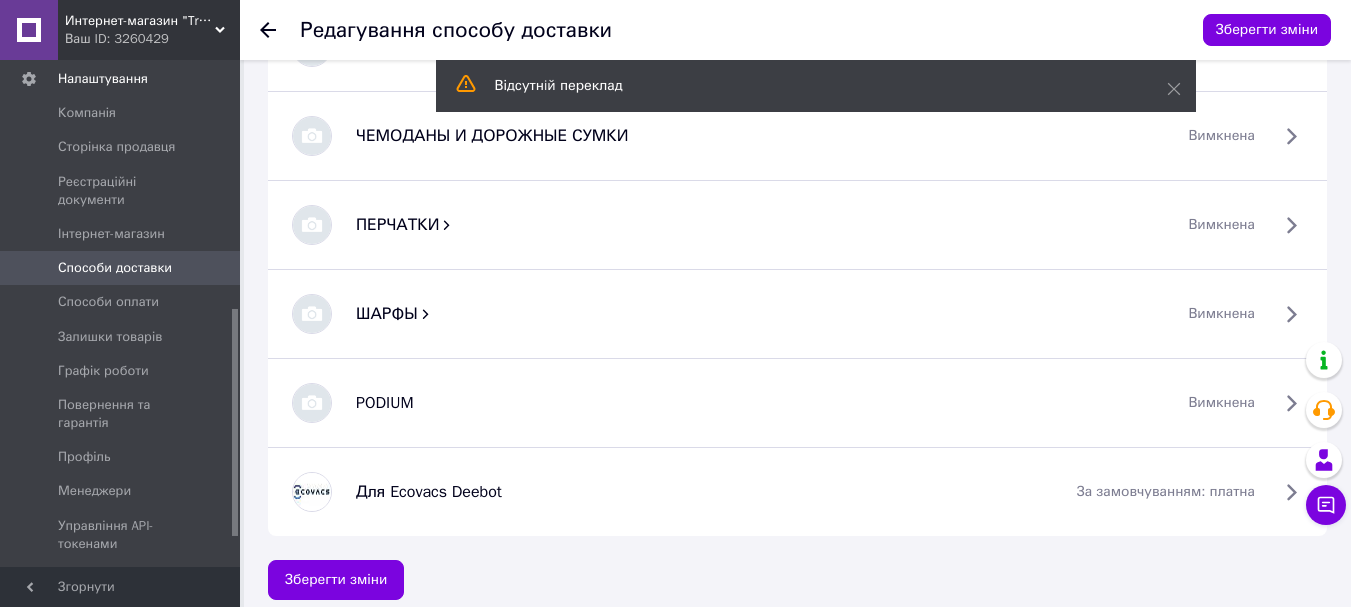 click on "Для Ecovacs Deebot" at bounding box center (429, 492) 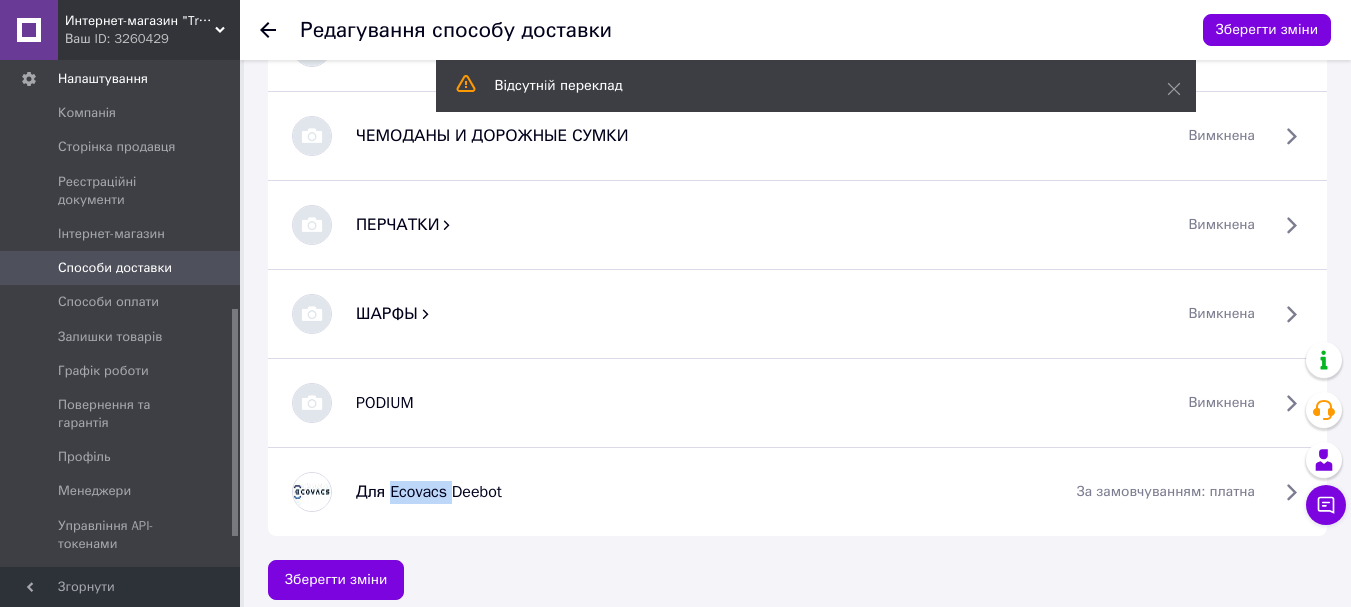 click on "Для Ecovacs Deebot" at bounding box center (429, 492) 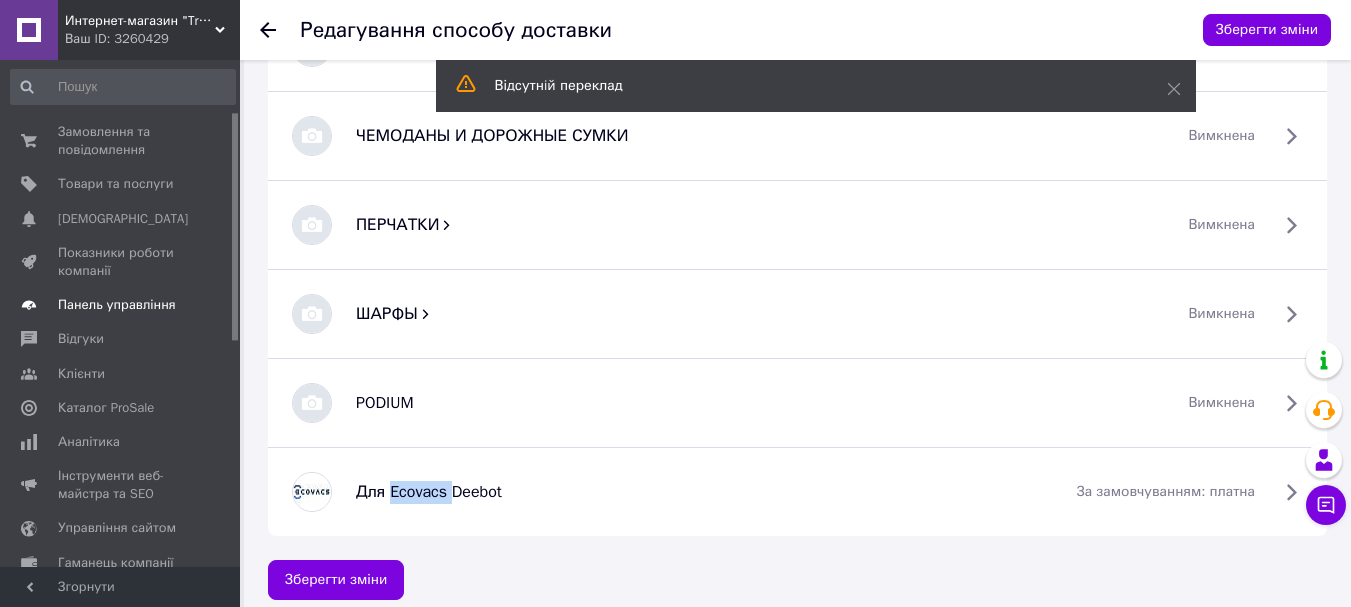 scroll, scrollTop: 0, scrollLeft: 0, axis: both 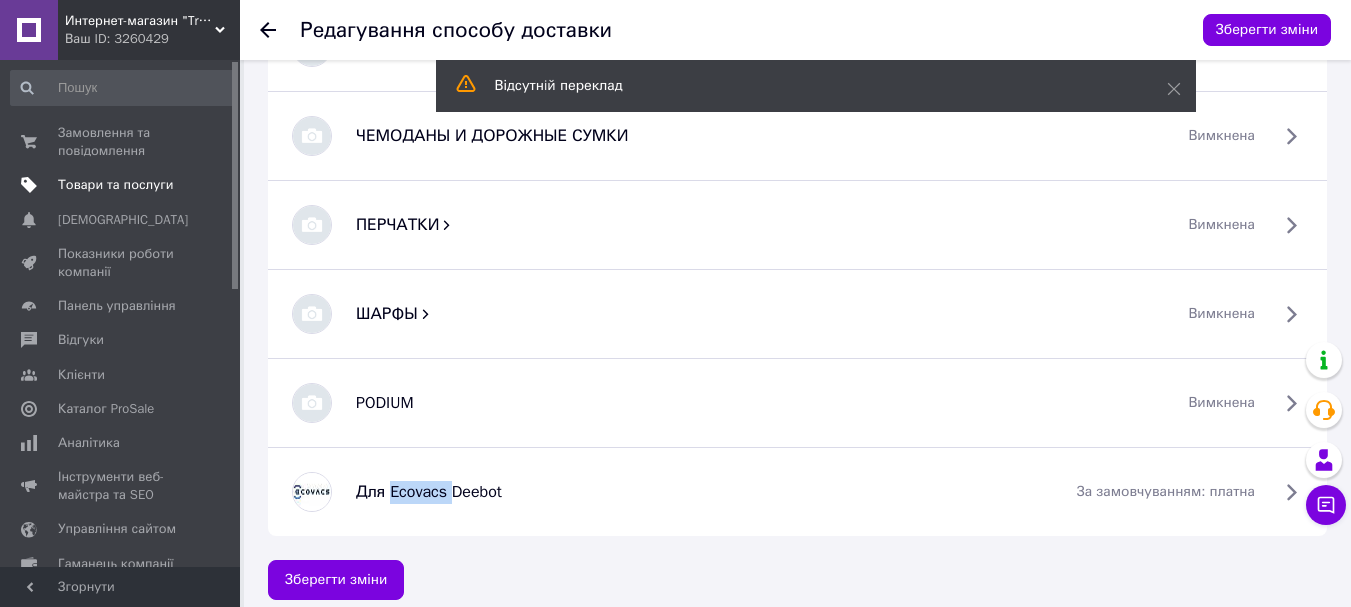 click on "Товари та послуги" at bounding box center (115, 185) 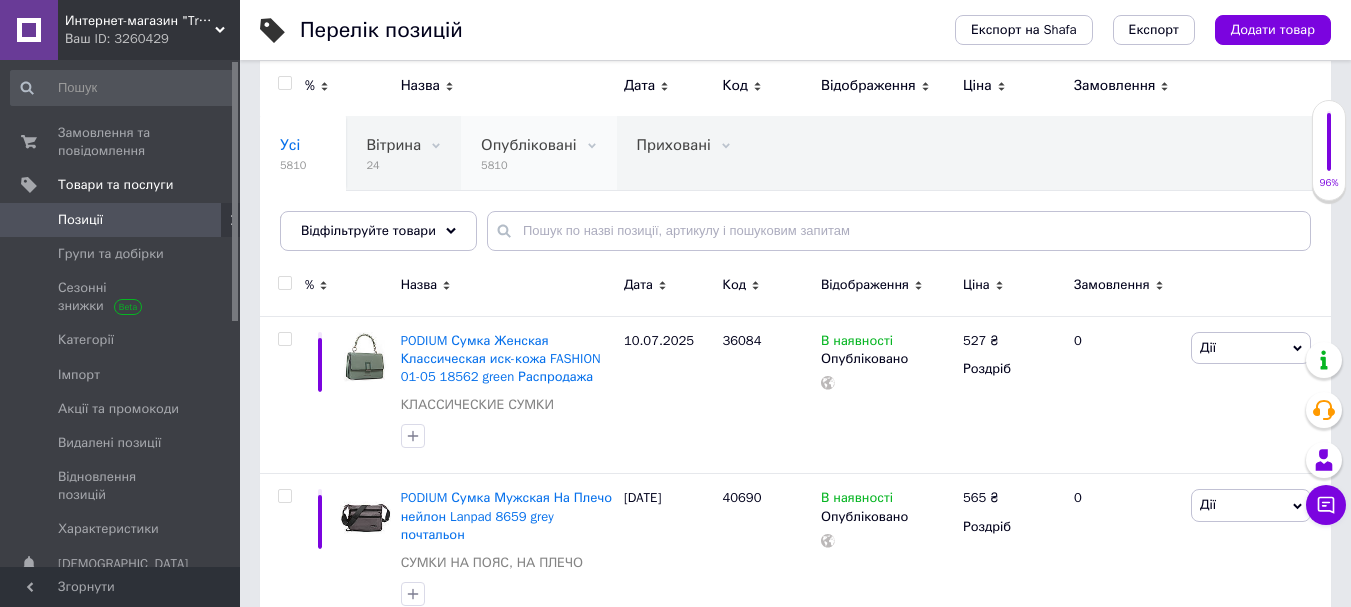 scroll, scrollTop: 100, scrollLeft: 0, axis: vertical 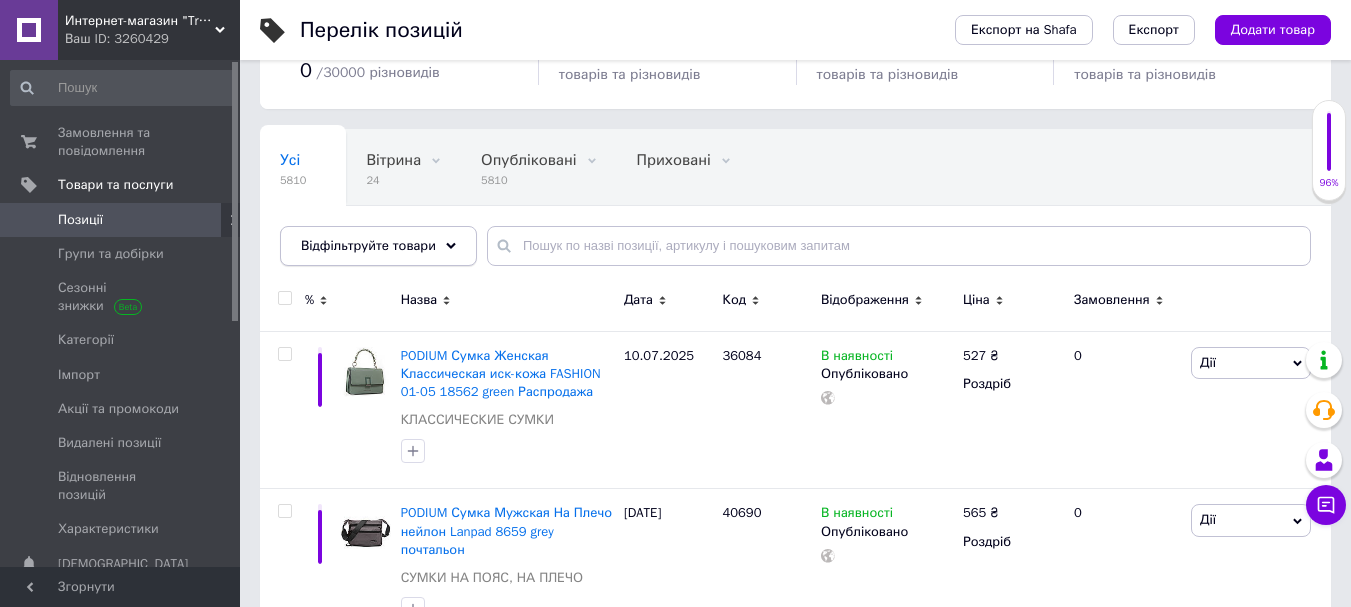 click 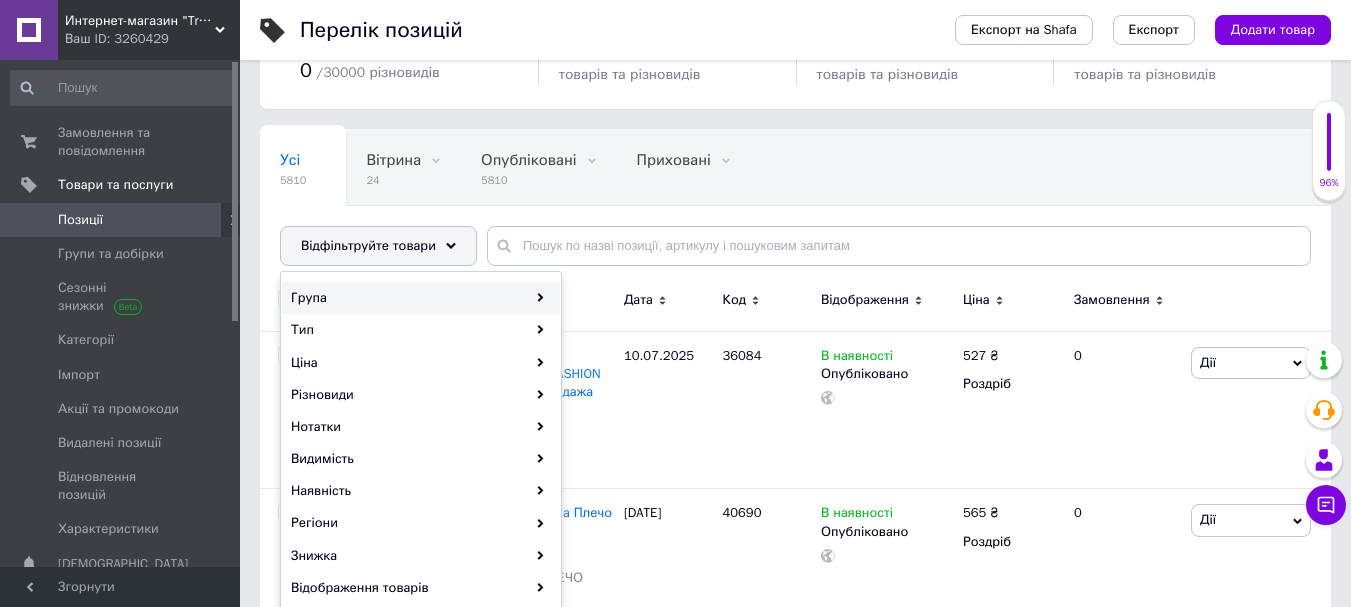 click on "Група" at bounding box center [421, 298] 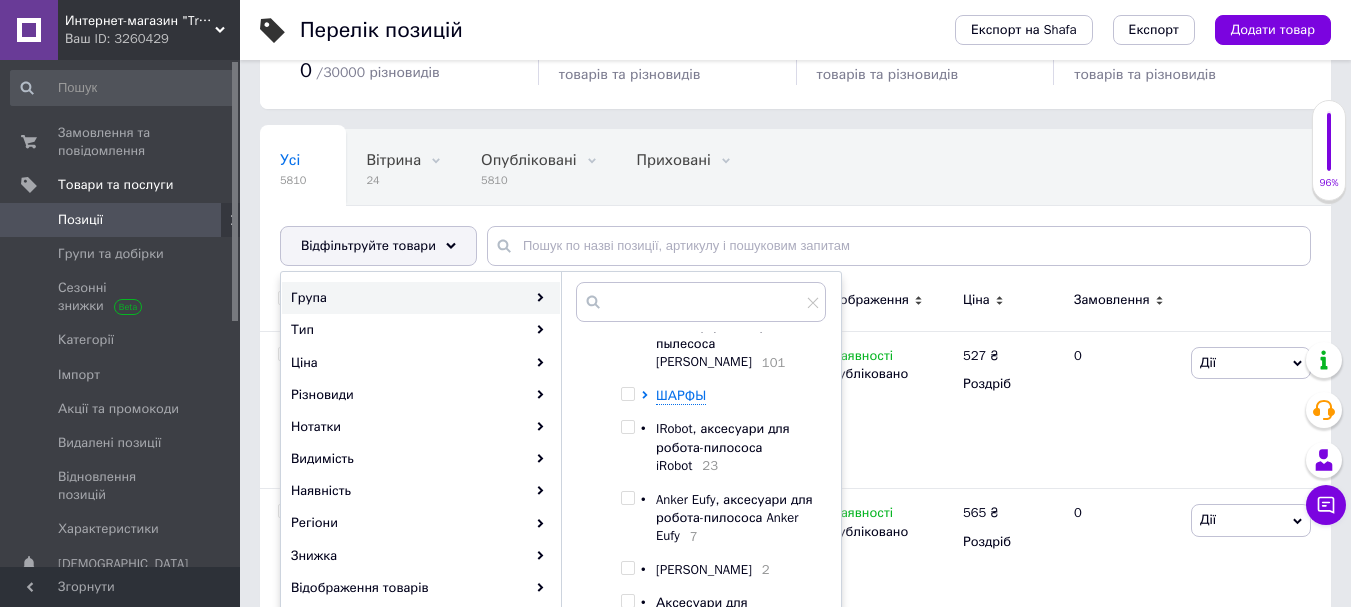 scroll, scrollTop: 300, scrollLeft: 0, axis: vertical 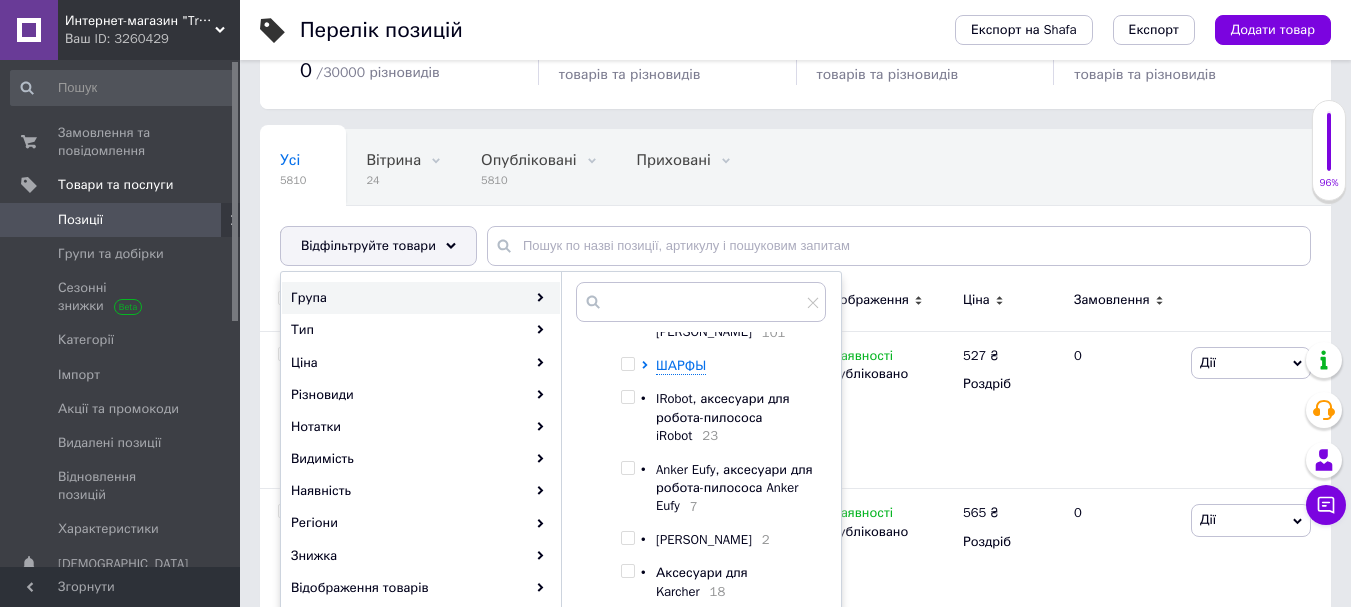click on "Усі 5810 Вітрина 24 Видалити Редагувати Опубліковані 5810 Видалити Редагувати Приховані 0 Видалити Редагувати Зі знижкою 3100 Видалити Редагувати Ok Відфільтровано...  Зберегти" at bounding box center (660, 206) 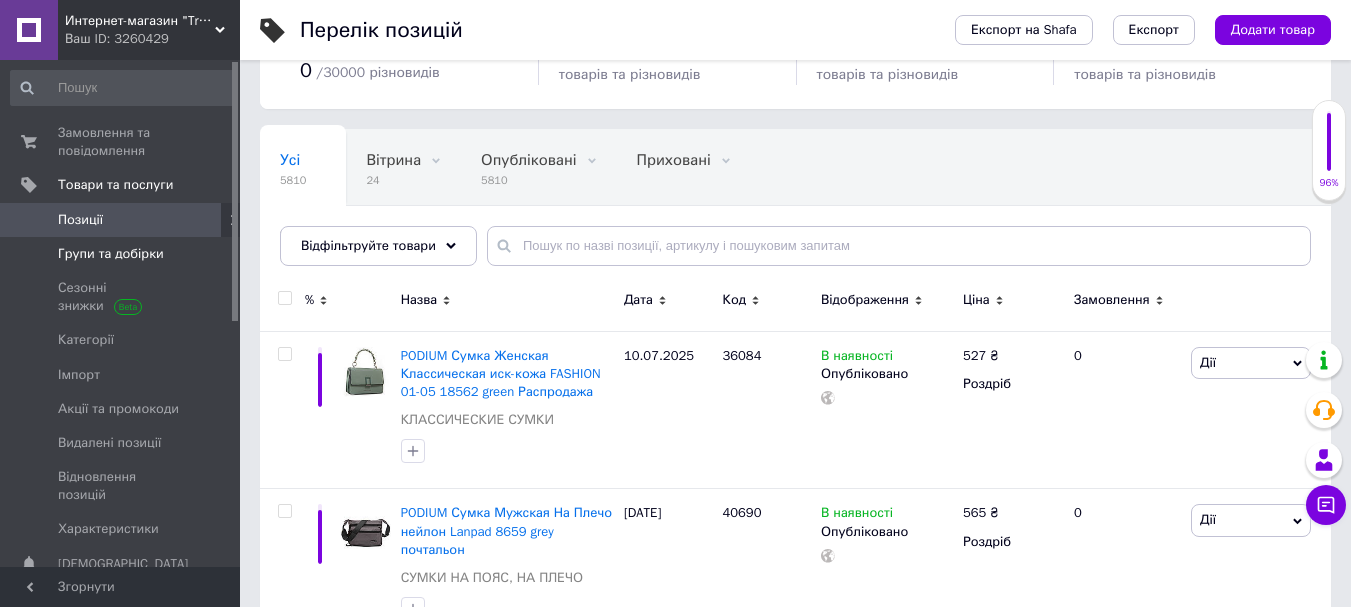 click on "Групи та добірки" at bounding box center [111, 254] 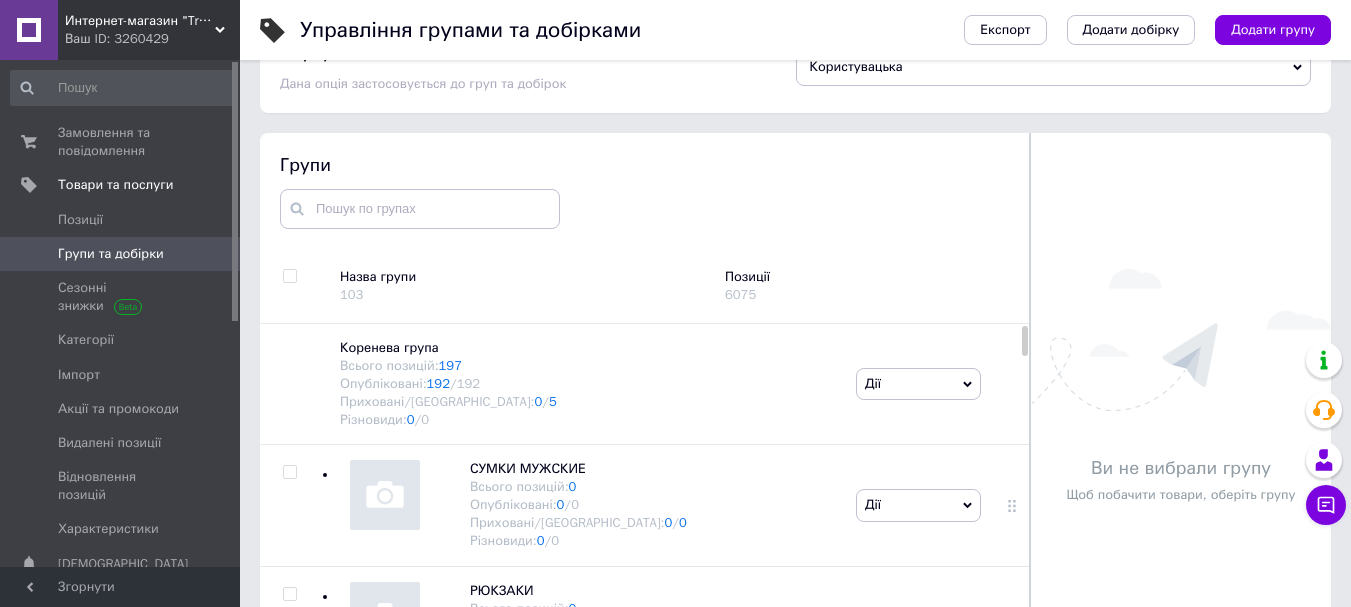 scroll, scrollTop: 113, scrollLeft: 0, axis: vertical 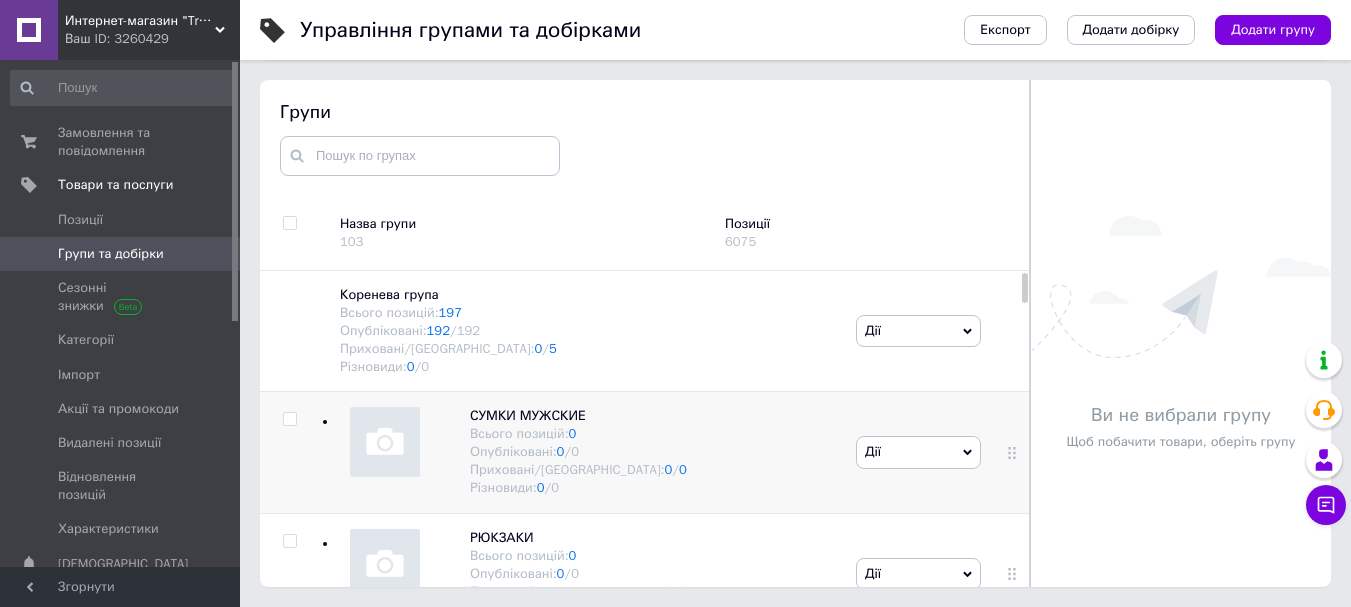 click at bounding box center (289, 419) 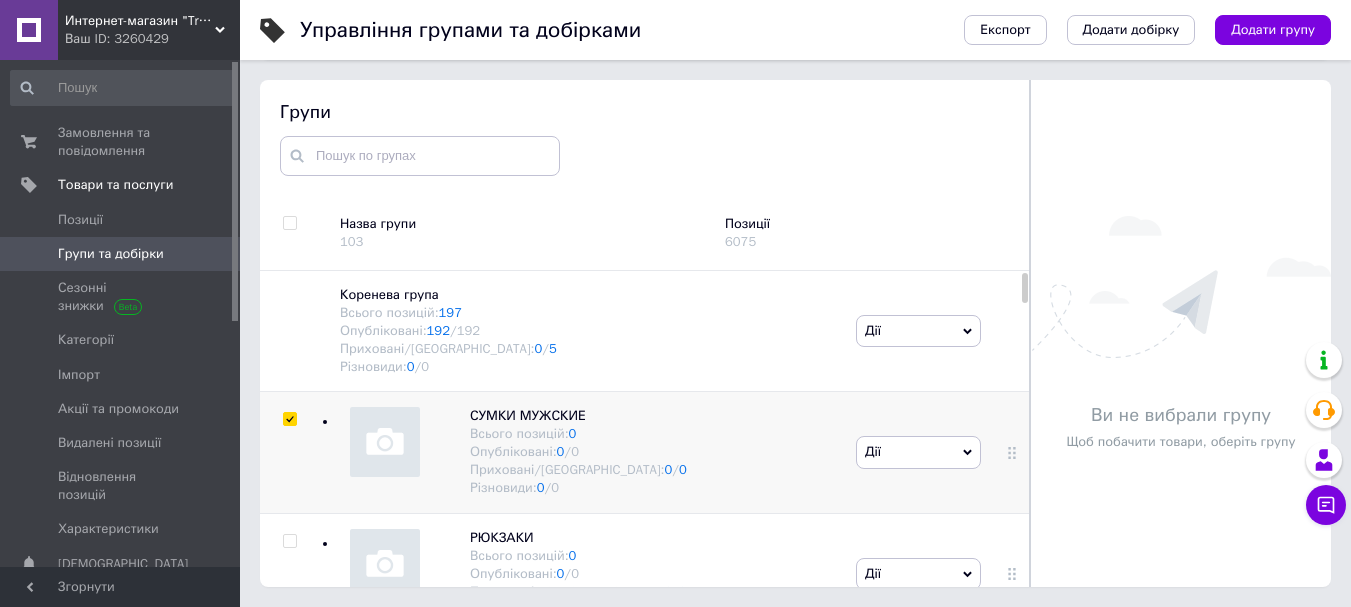 checkbox on "true" 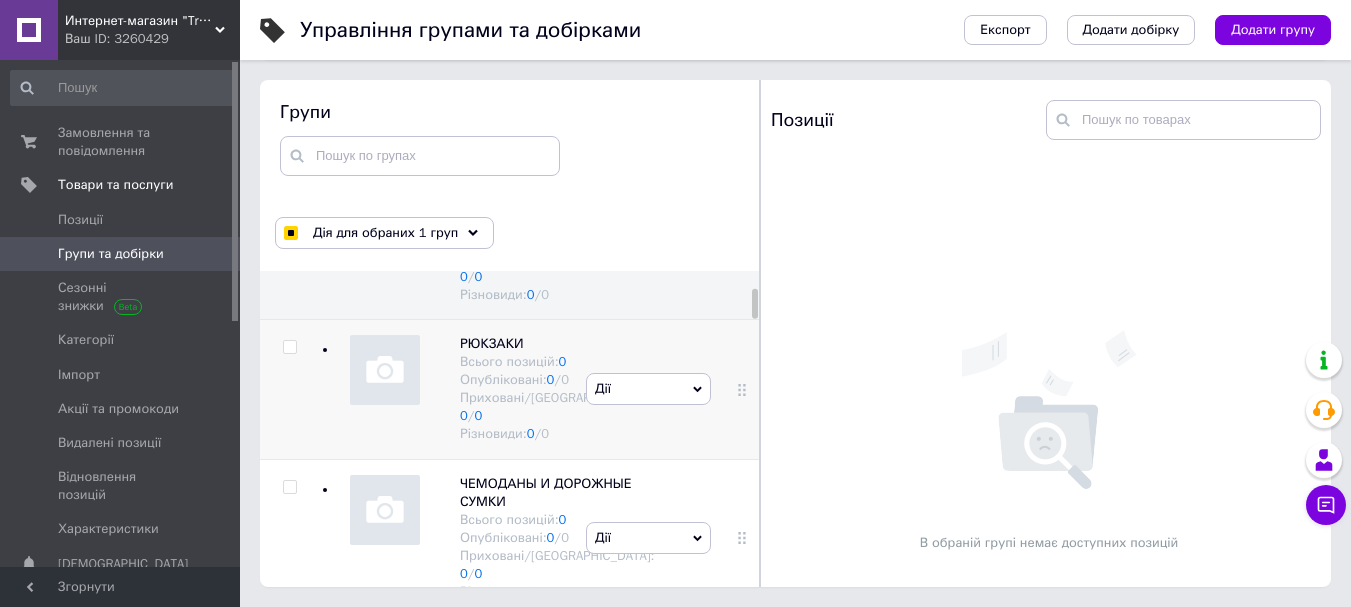 scroll, scrollTop: 200, scrollLeft: 0, axis: vertical 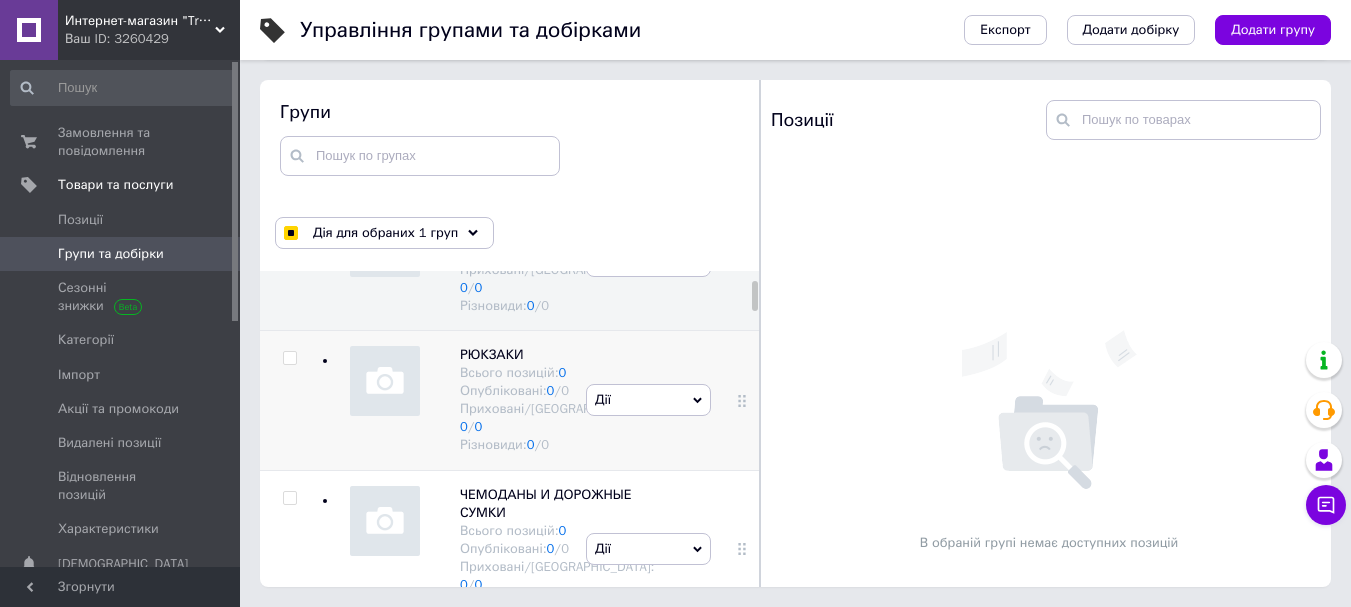 click at bounding box center [289, 358] 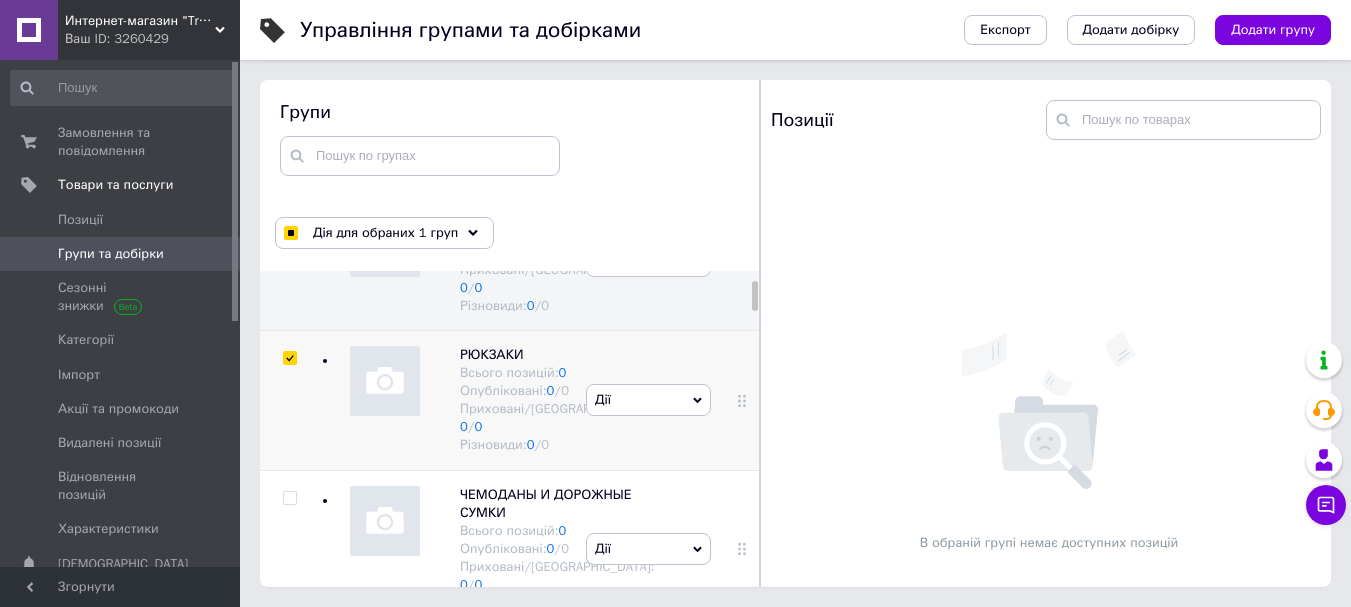 checkbox on "true" 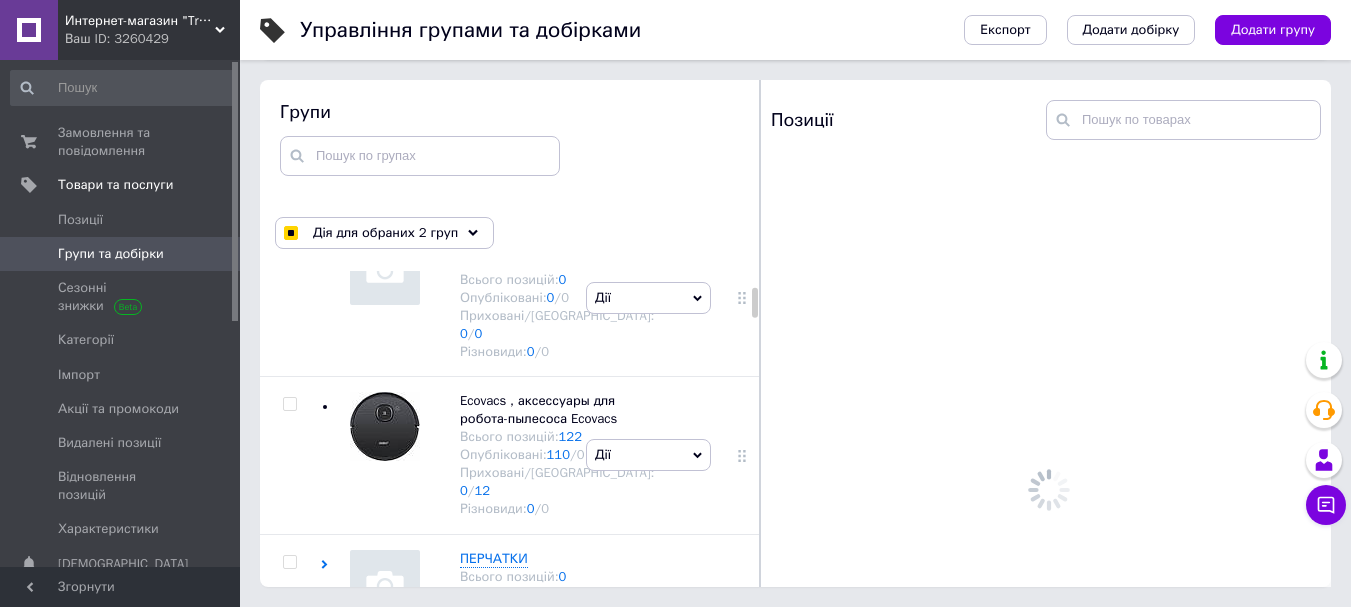 scroll, scrollTop: 500, scrollLeft: 0, axis: vertical 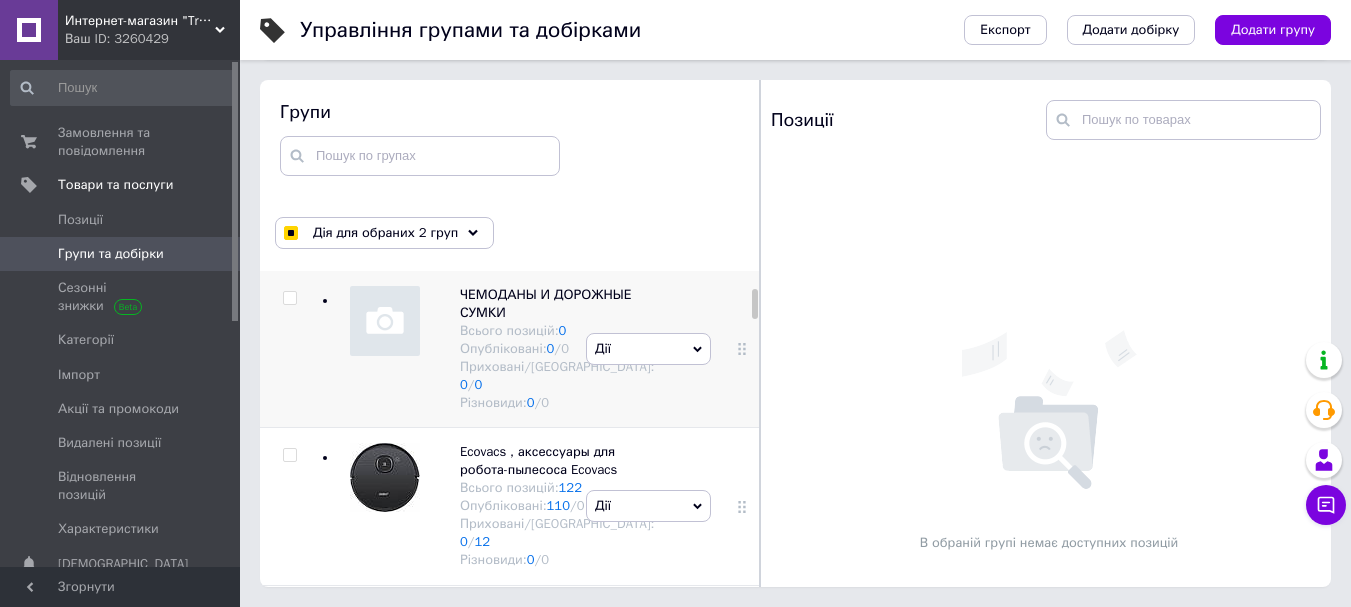 click at bounding box center [289, 298] 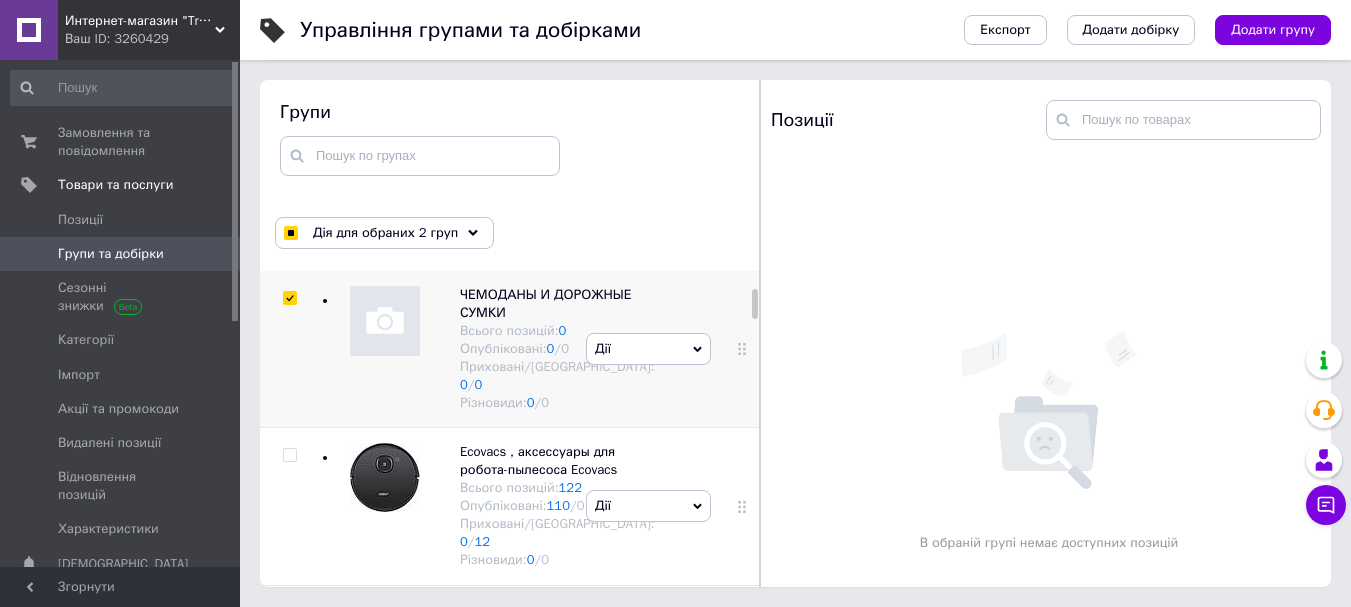 checkbox on "true" 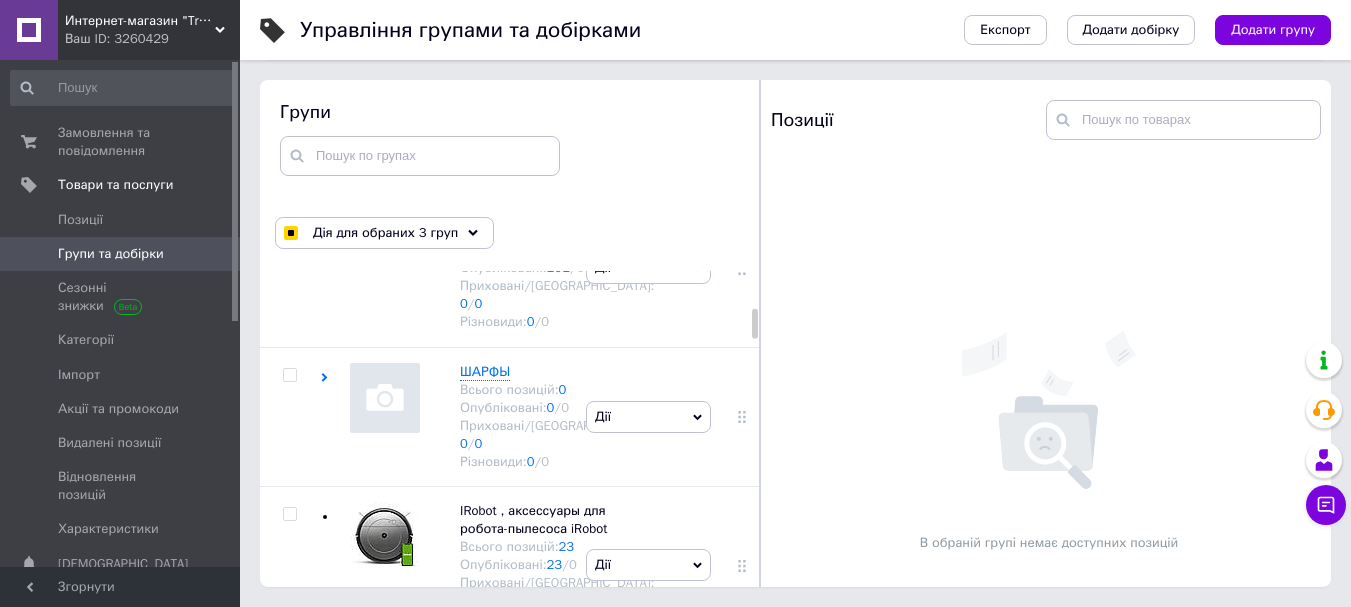 scroll, scrollTop: 900, scrollLeft: 0, axis: vertical 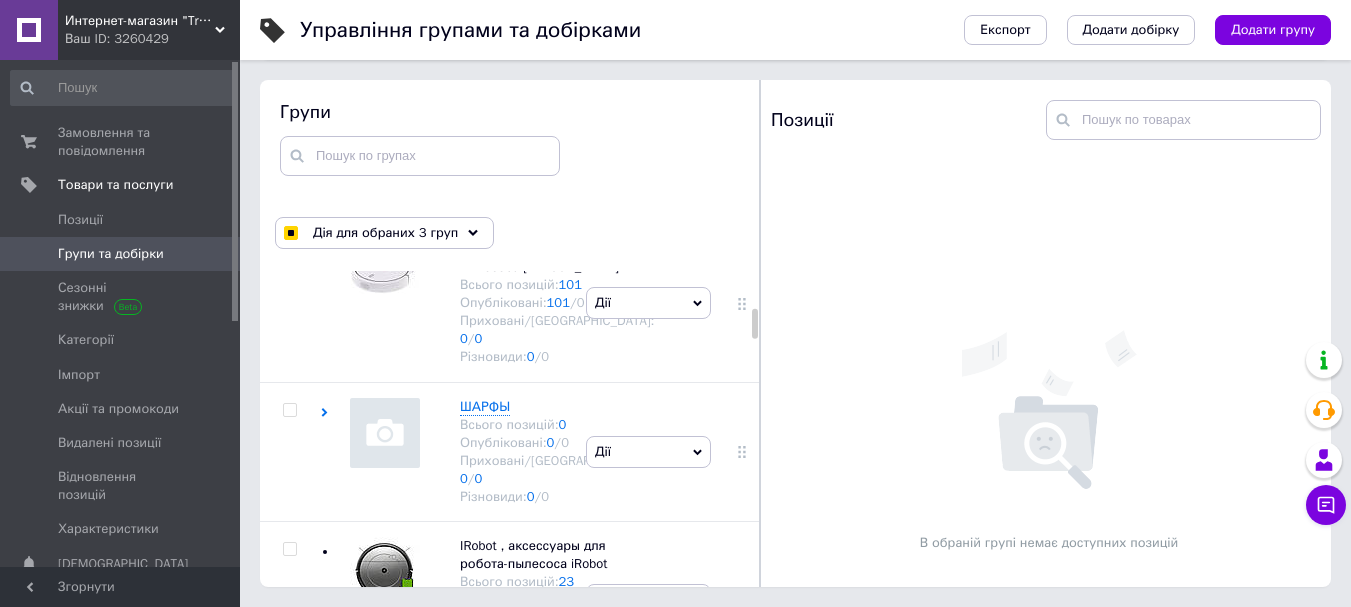 click at bounding box center (289, 113) 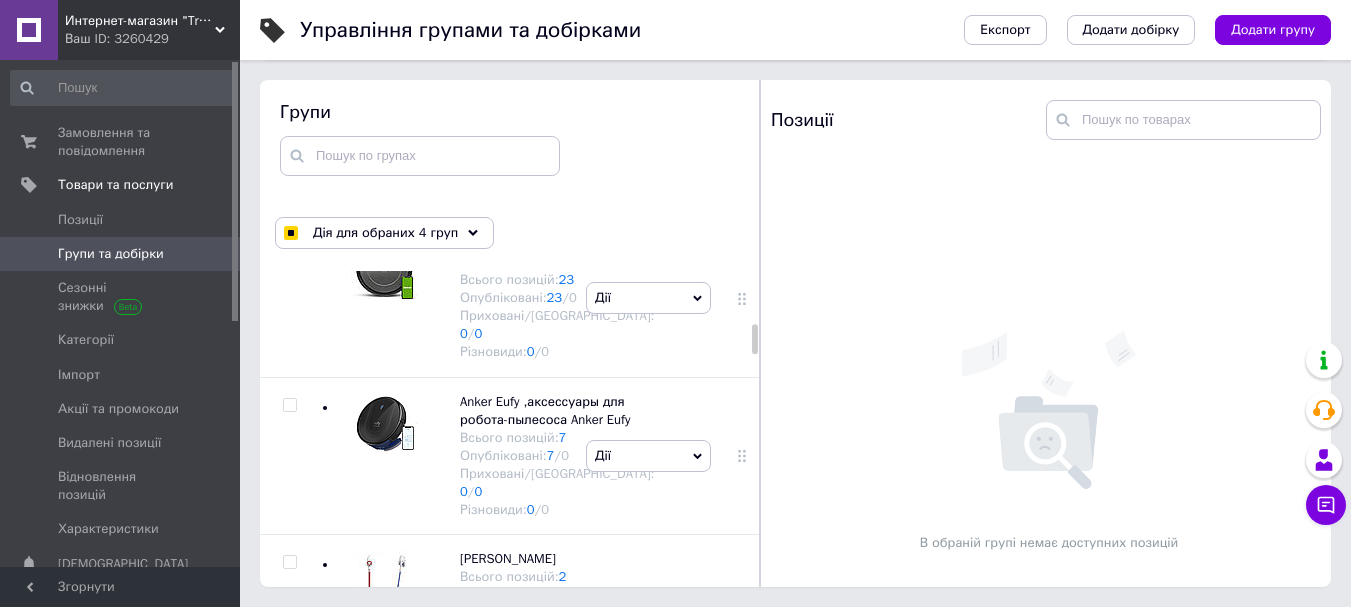 scroll, scrollTop: 1300, scrollLeft: 0, axis: vertical 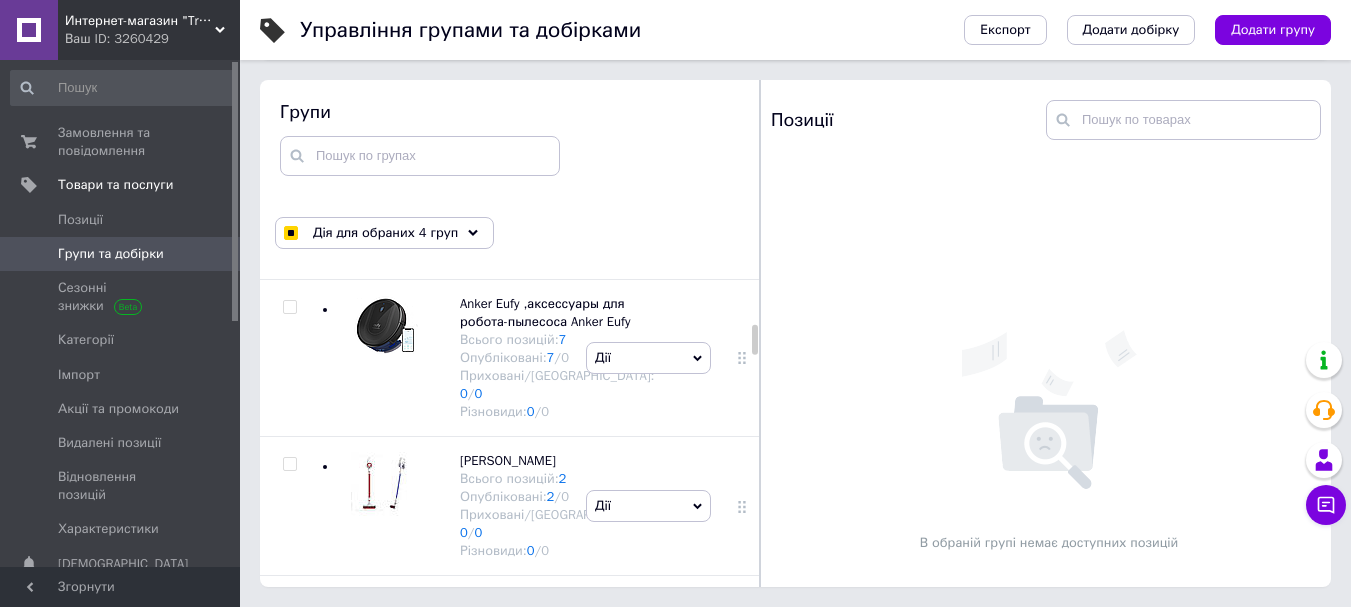 click at bounding box center [289, 10] 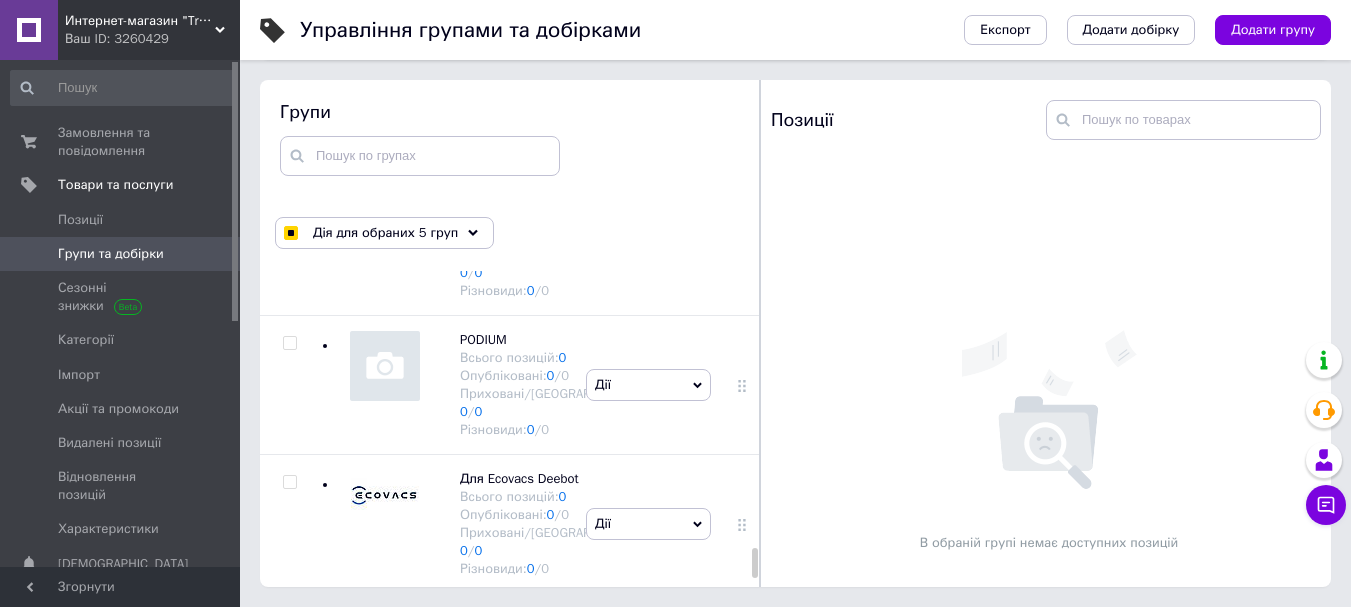 scroll, scrollTop: 7000, scrollLeft: 0, axis: vertical 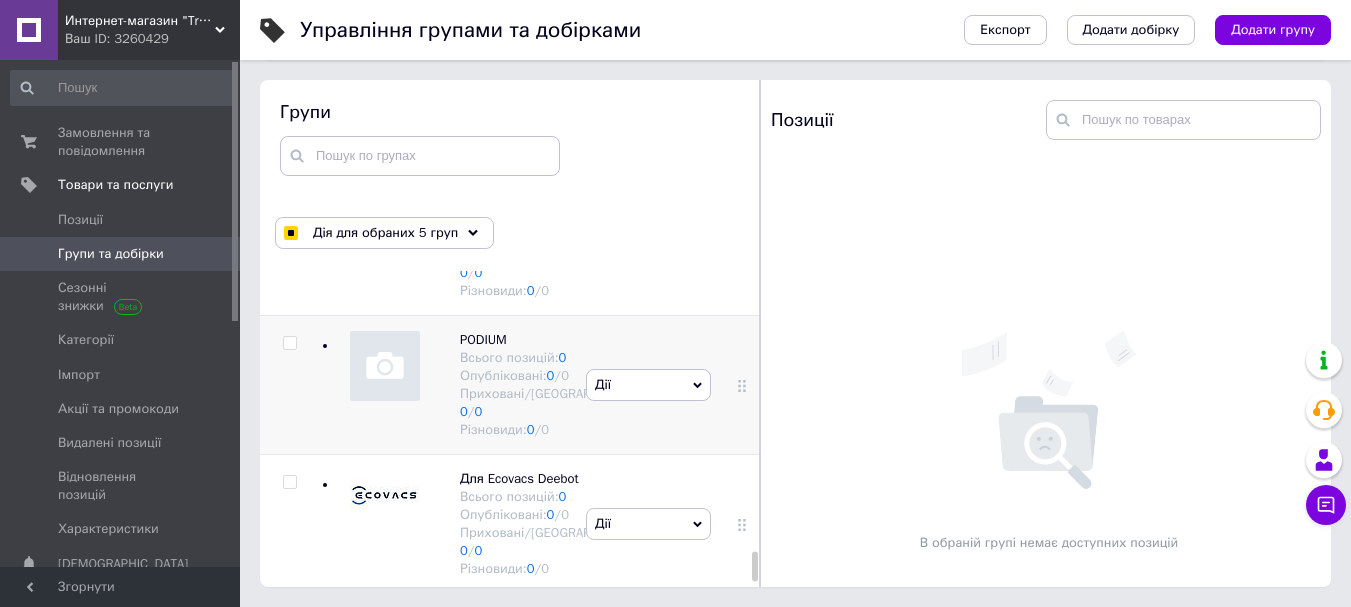click at bounding box center [289, 343] 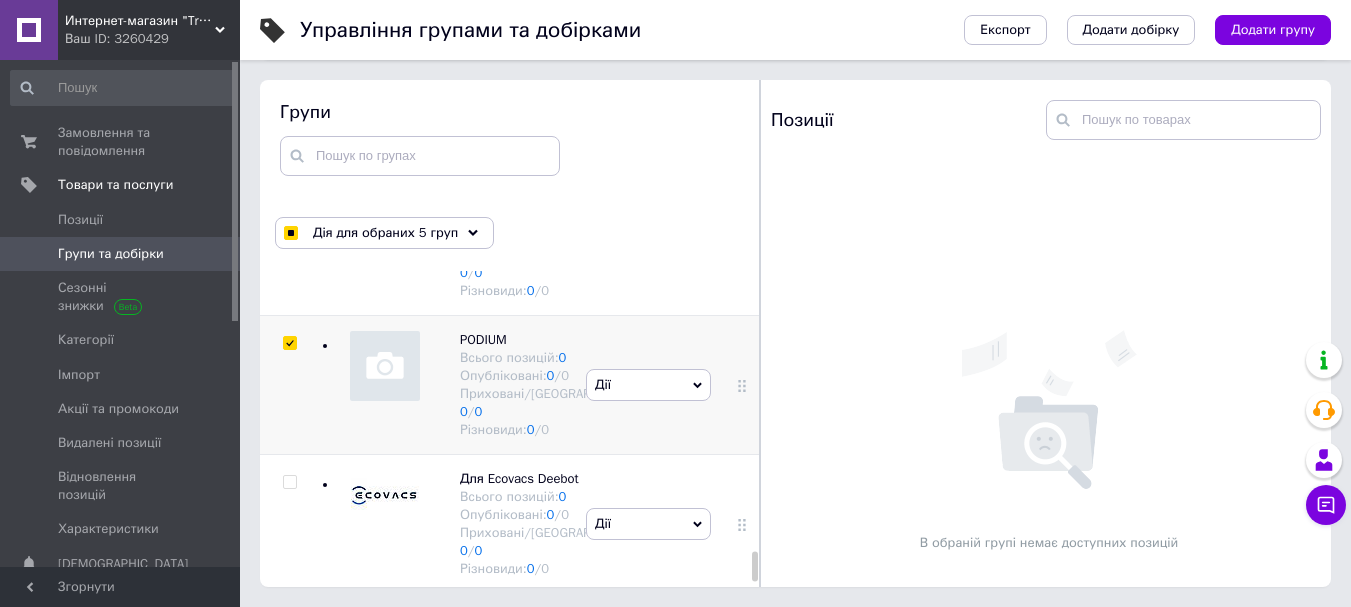 checkbox on "true" 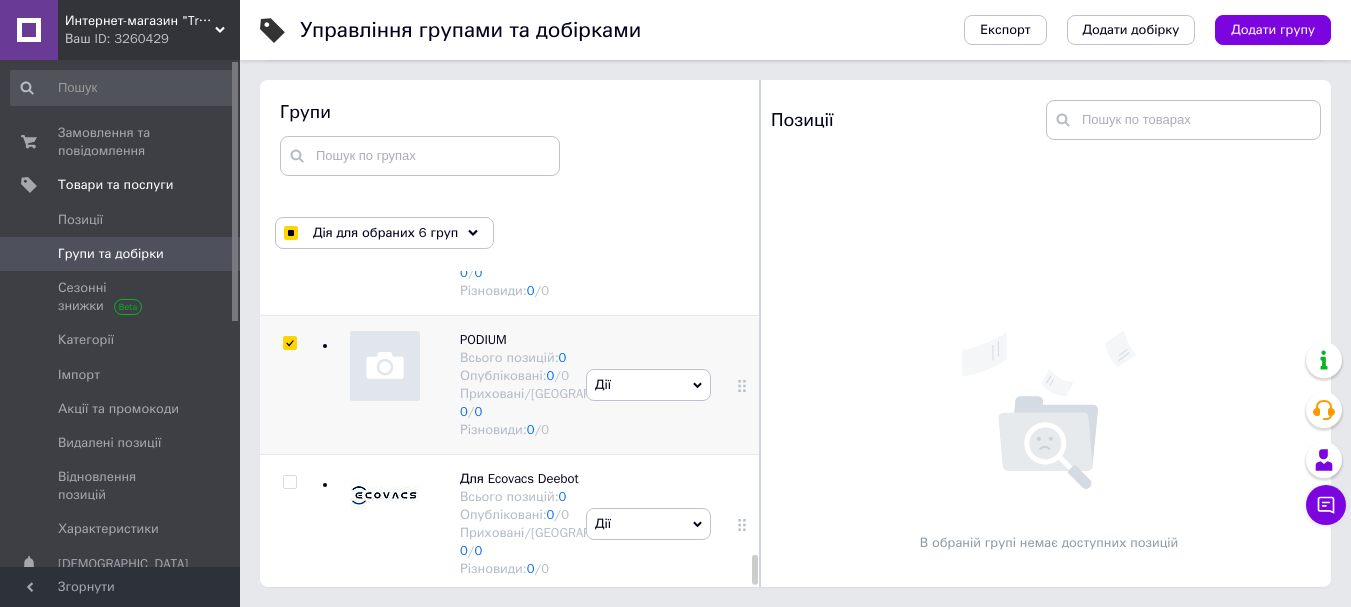scroll, scrollTop: 7114, scrollLeft: 0, axis: vertical 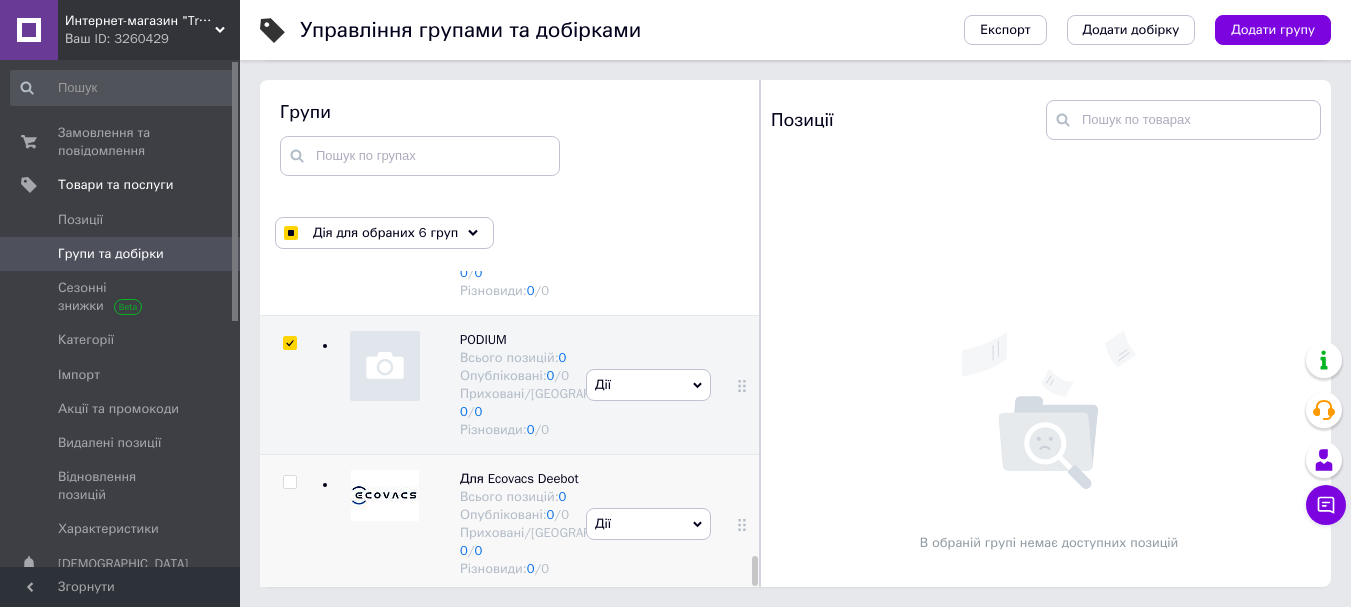 click at bounding box center [289, 482] 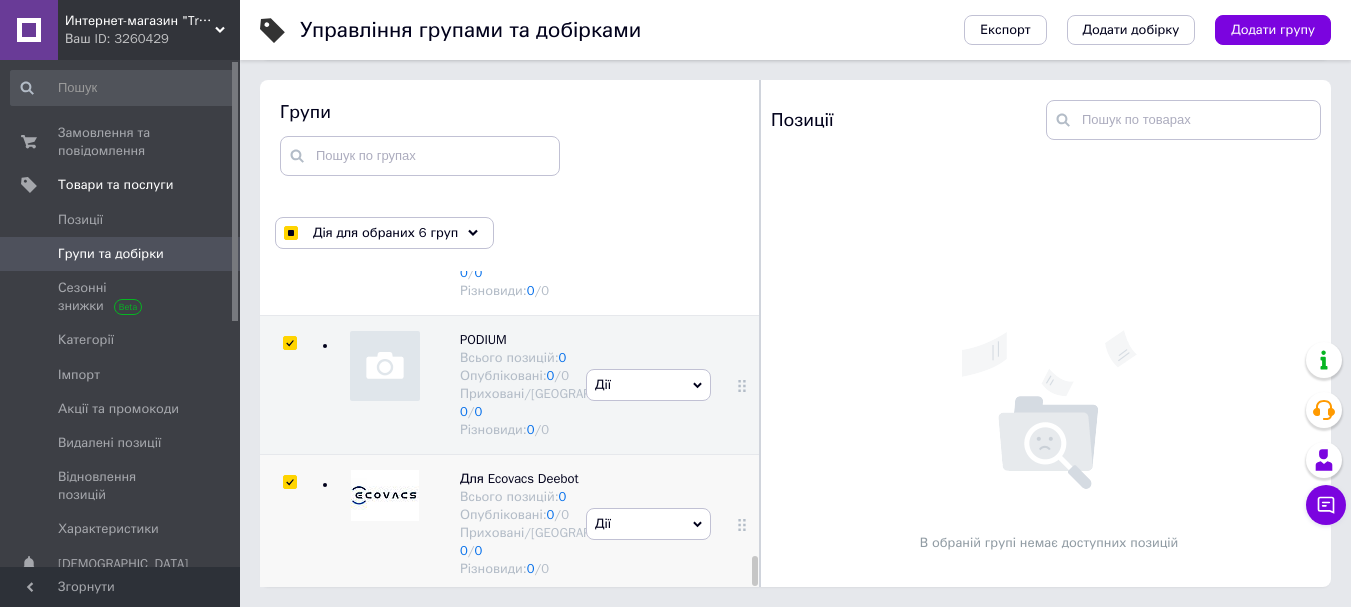 checkbox on "true" 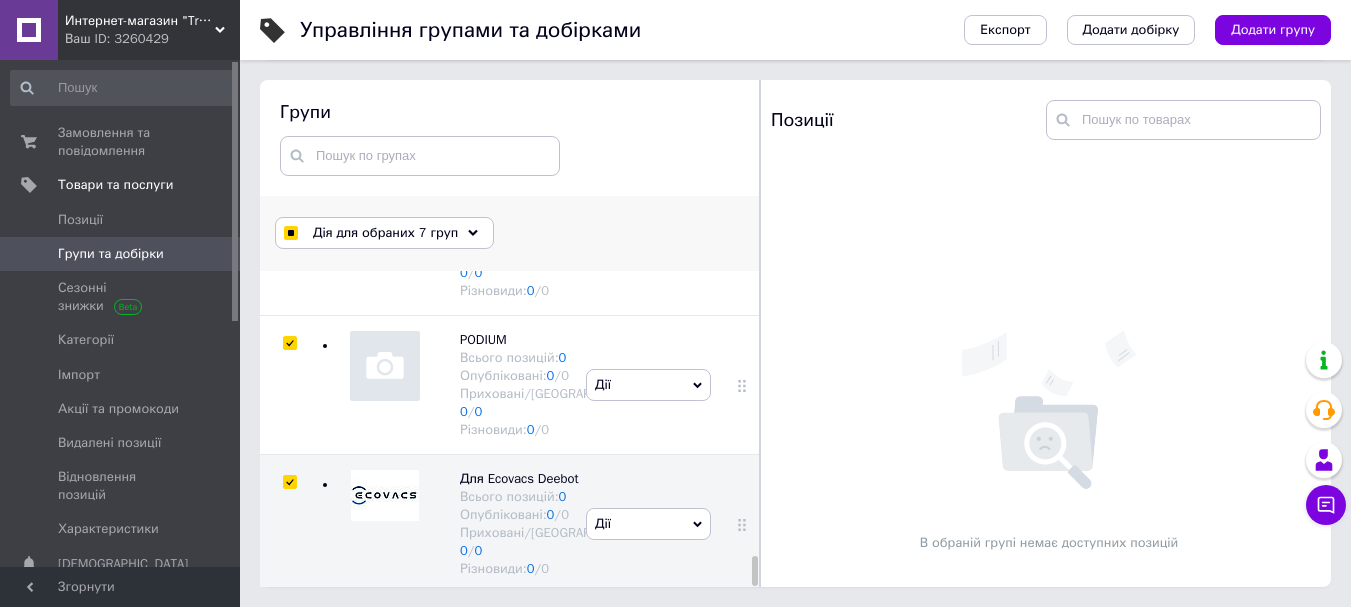 click 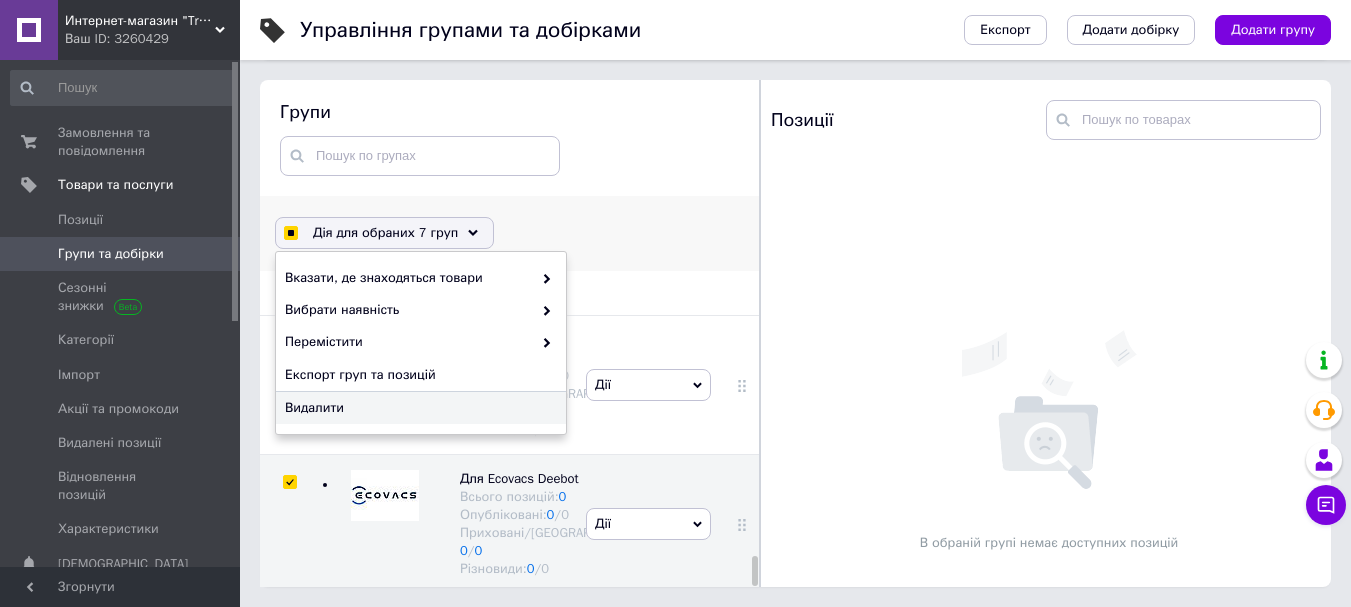 click on "Видалити" at bounding box center (418, 408) 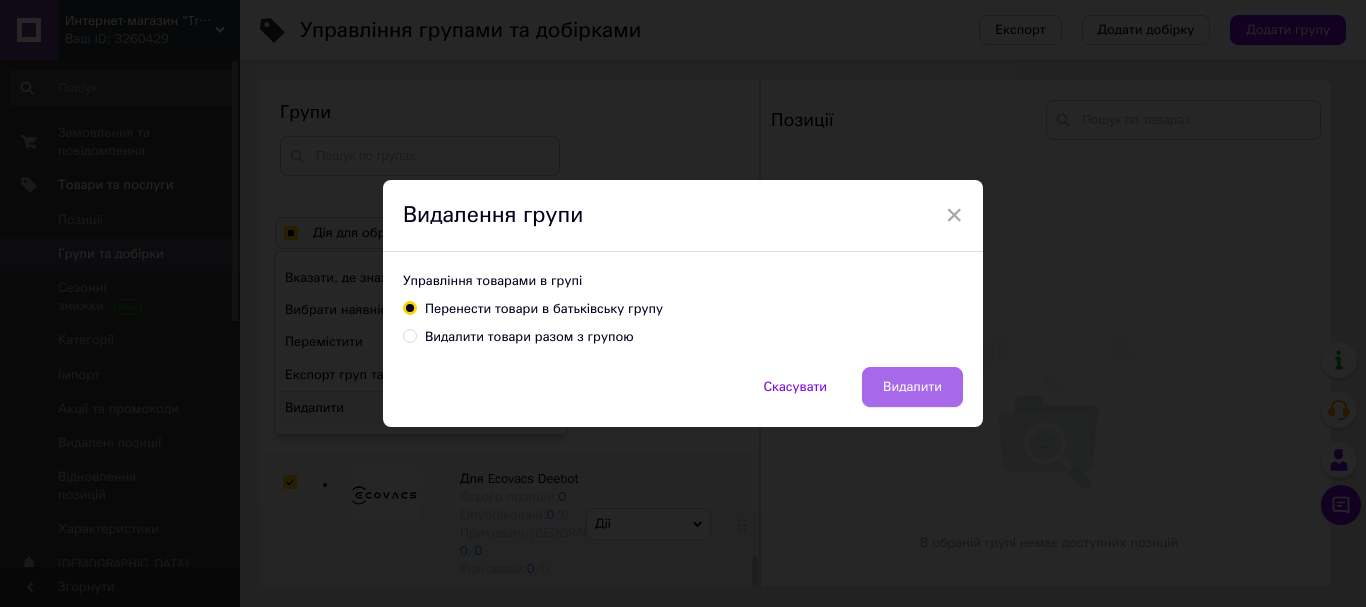 click on "Видалити" at bounding box center [912, 387] 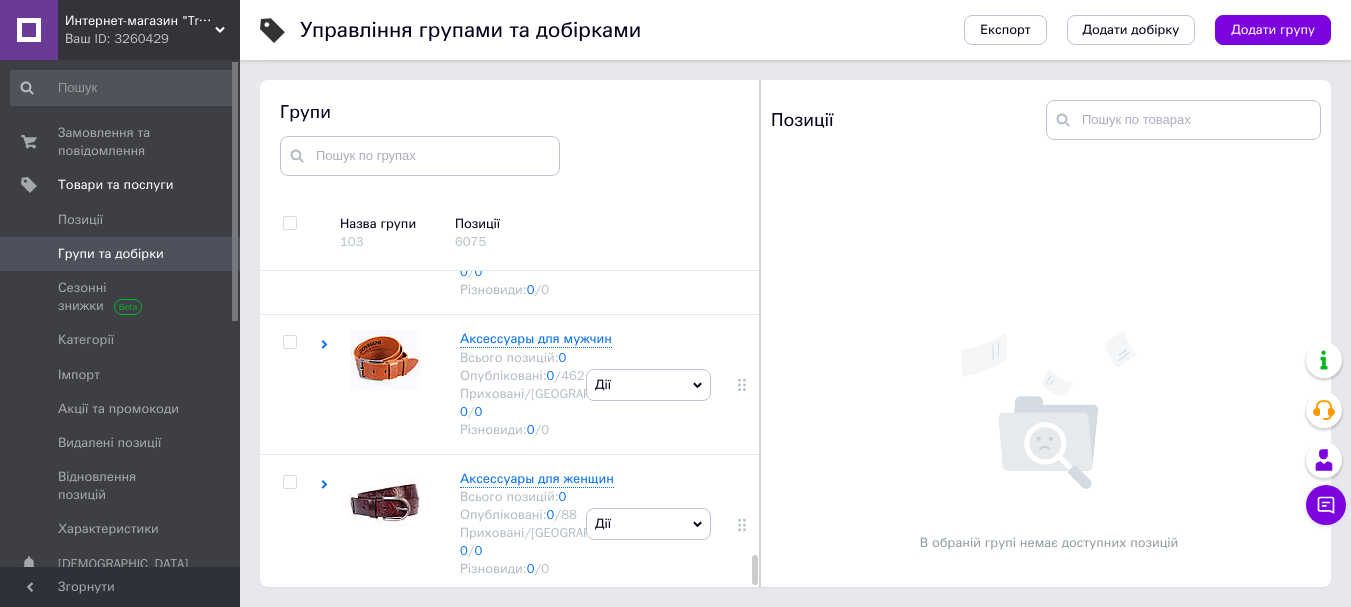scroll, scrollTop: 5857, scrollLeft: 0, axis: vertical 